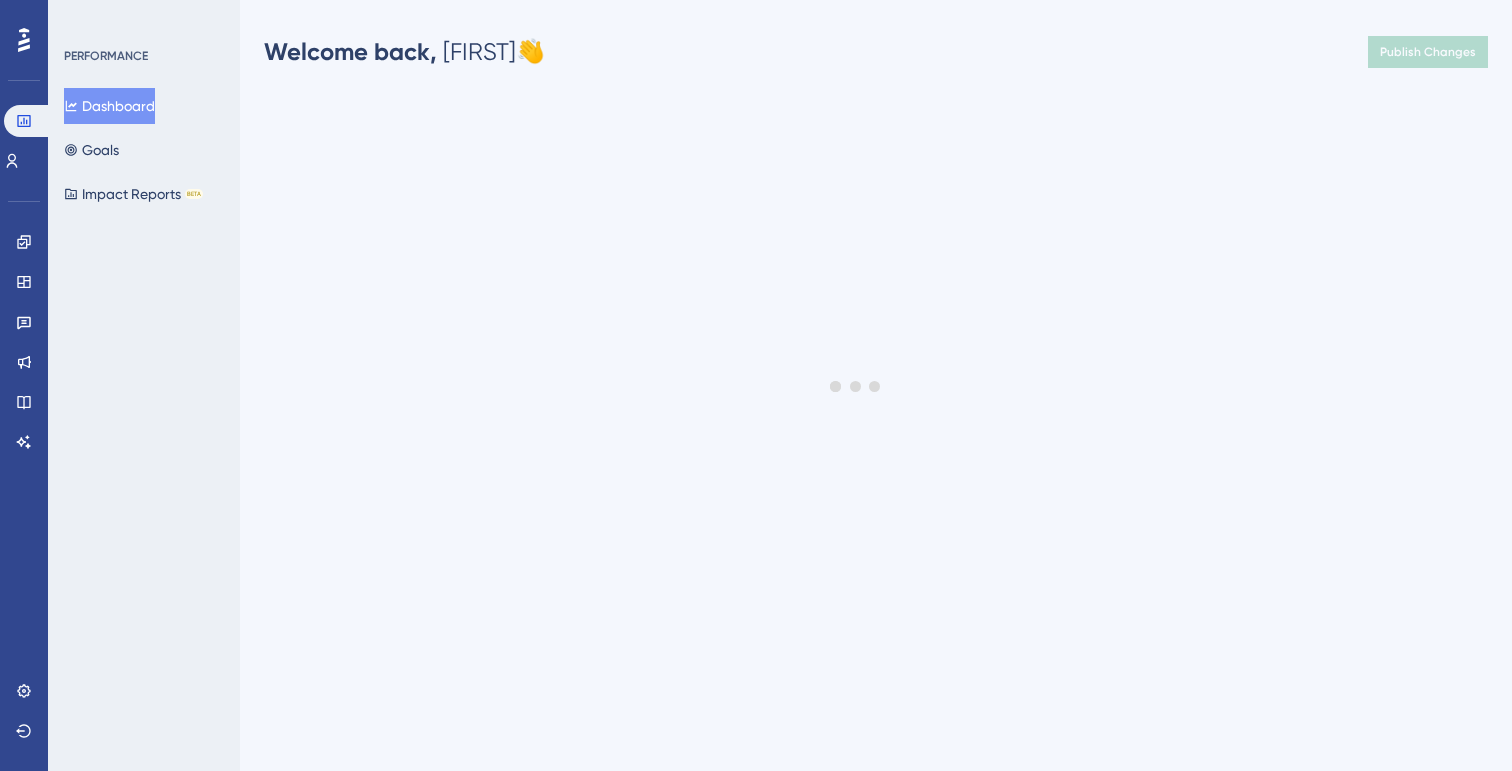 scroll, scrollTop: 0, scrollLeft: 0, axis: both 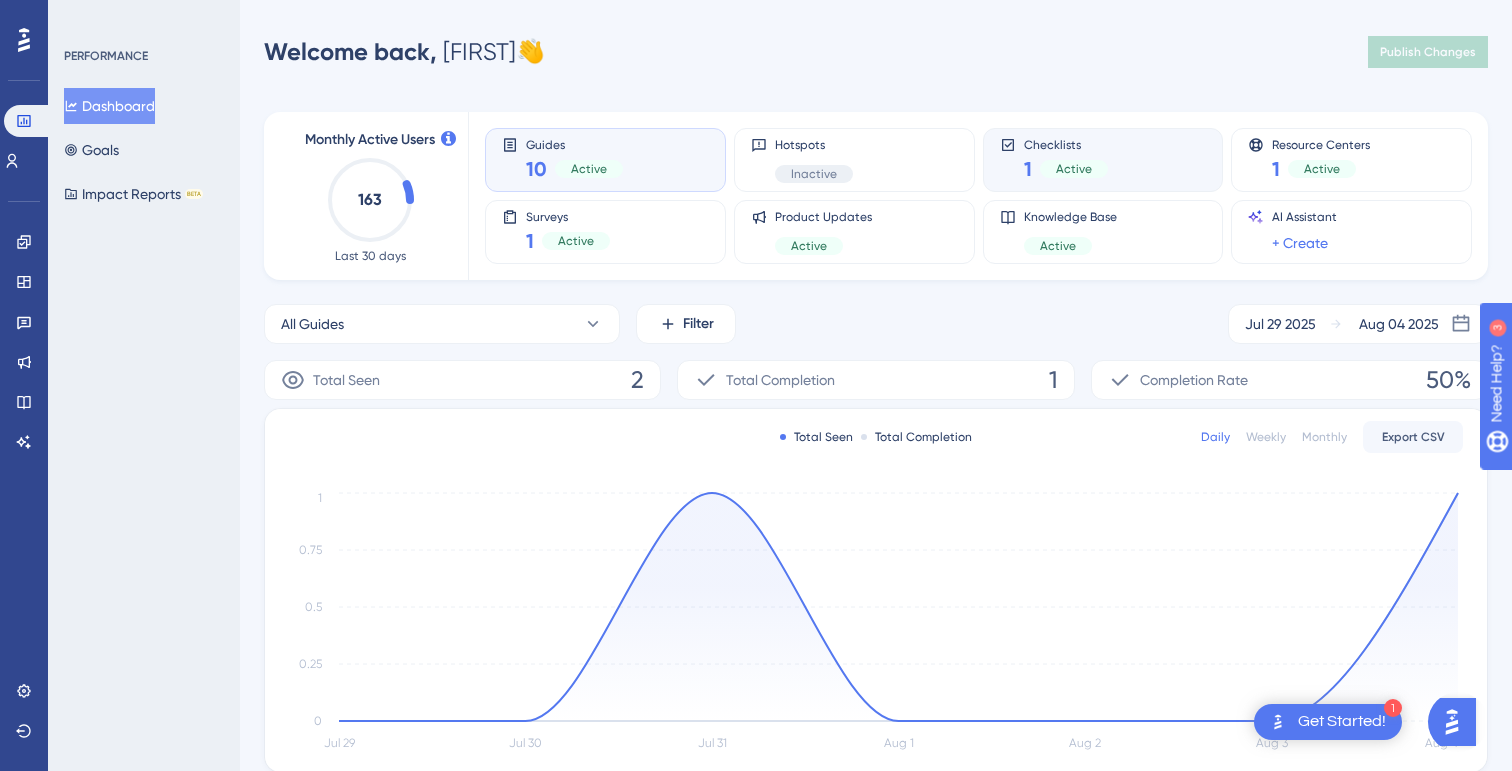 click on "Checklists 1 Active" at bounding box center [1103, 160] 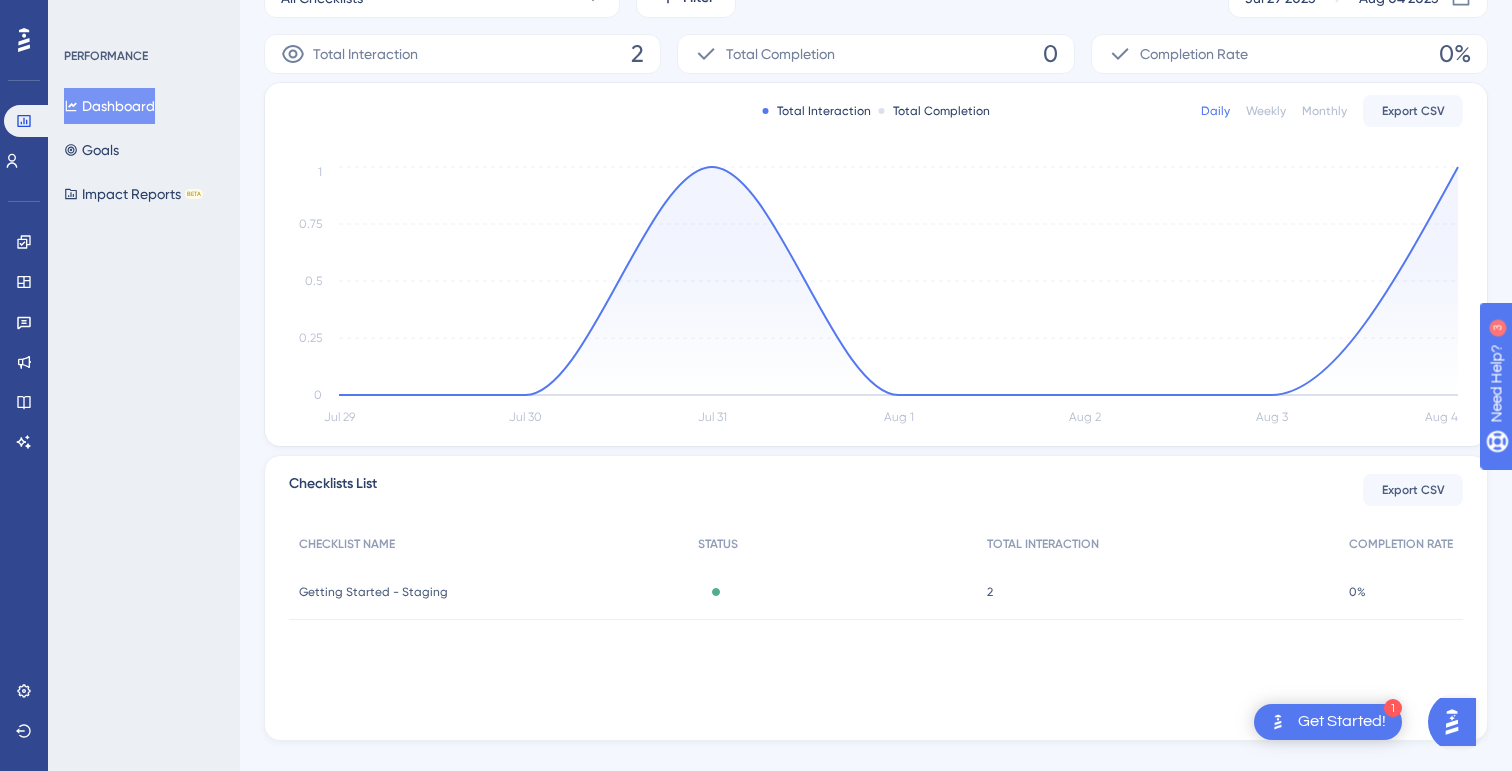 scroll, scrollTop: 360, scrollLeft: 0, axis: vertical 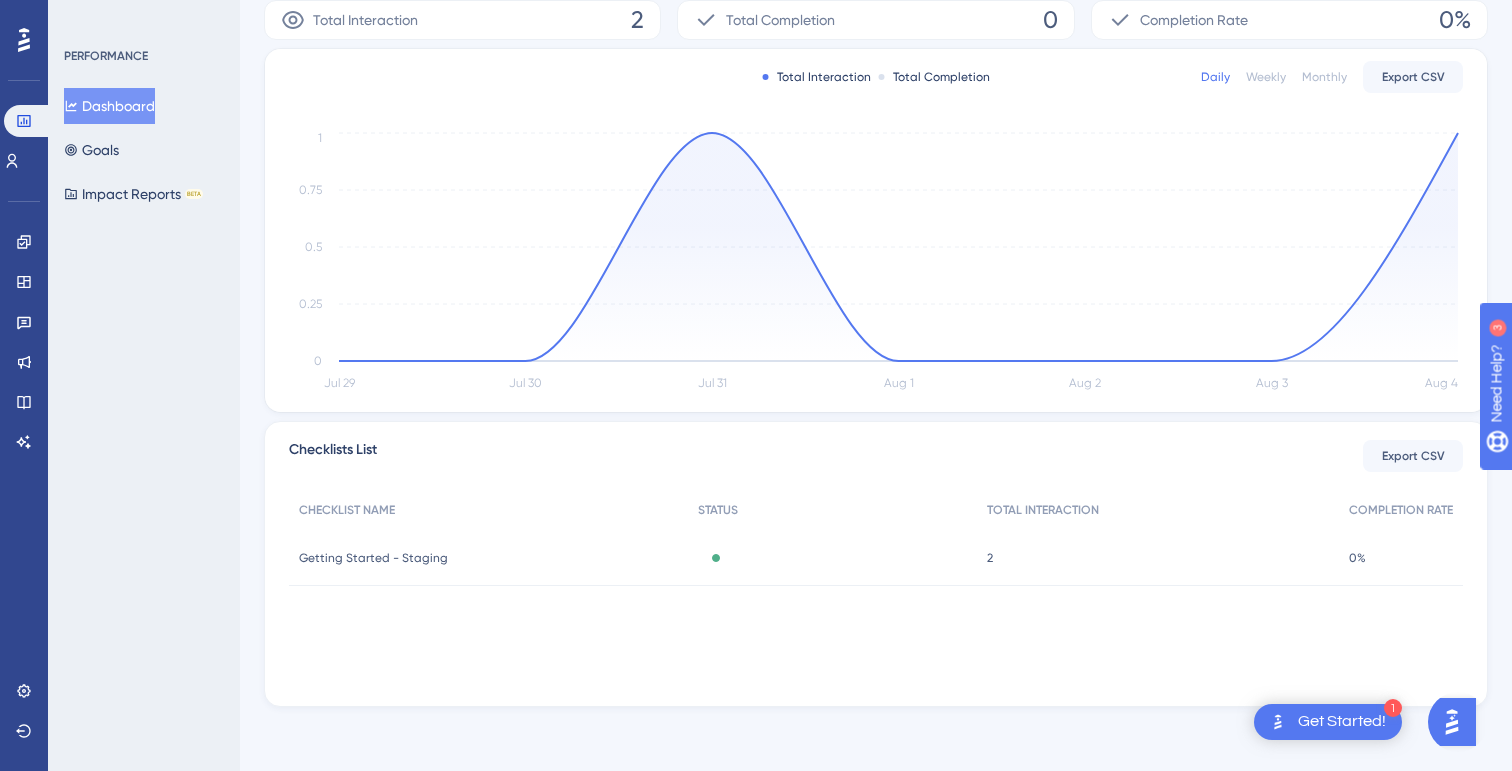 click on "Getting Started - Staging" at bounding box center (373, 558) 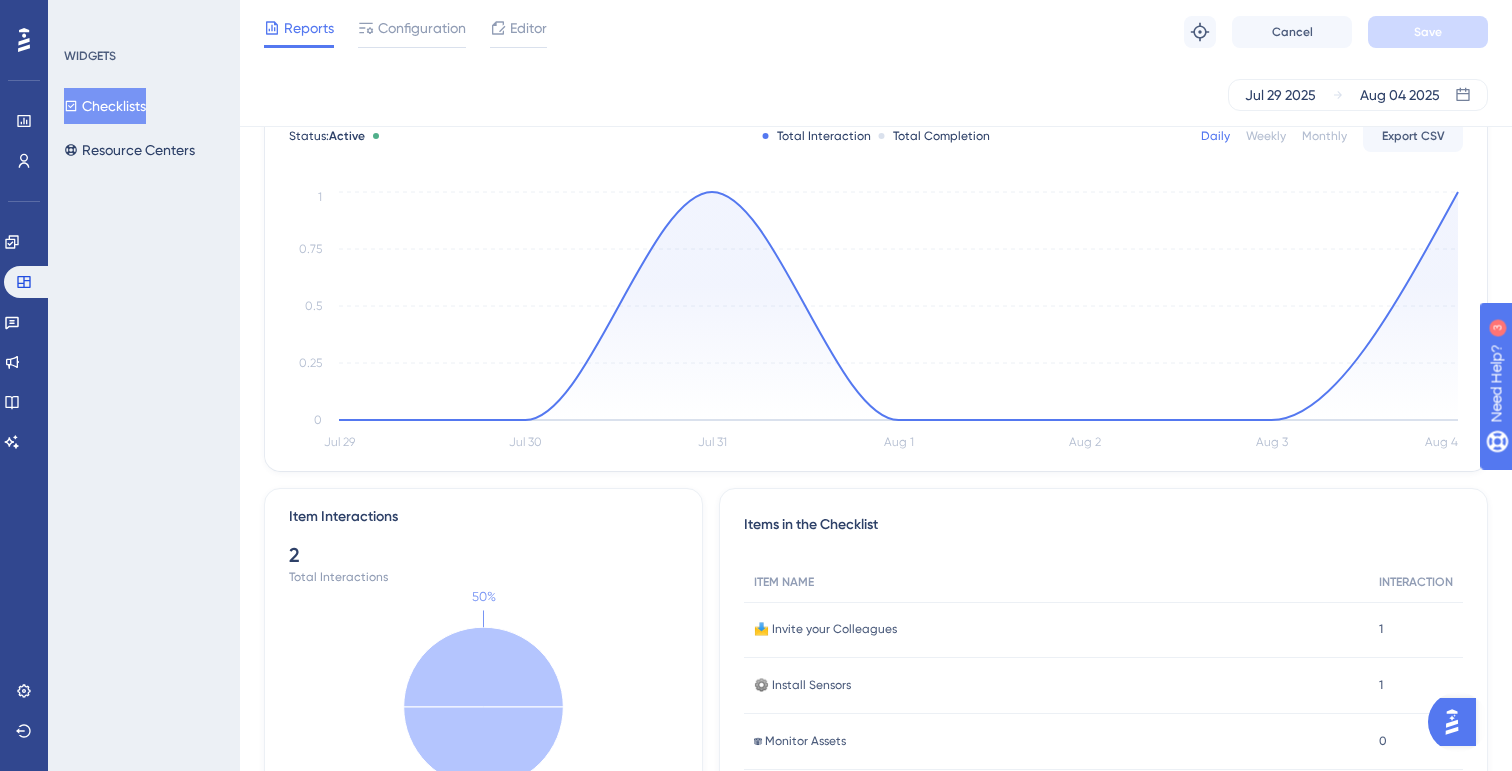 scroll, scrollTop: 0, scrollLeft: 0, axis: both 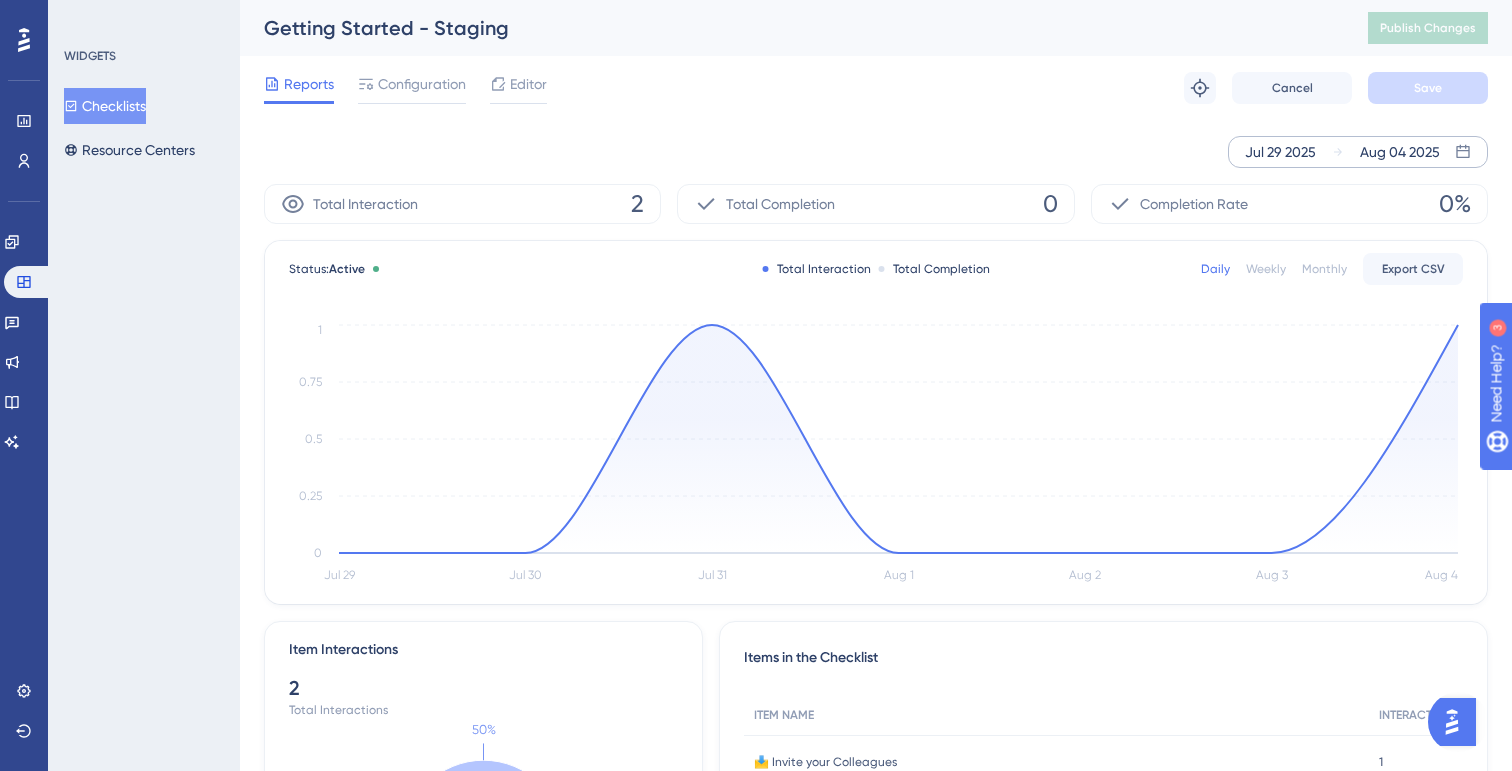 click on "[MONTH] [DAY] [YEAR] [MONTH] [DAY] [YEAR]" at bounding box center [1358, 152] 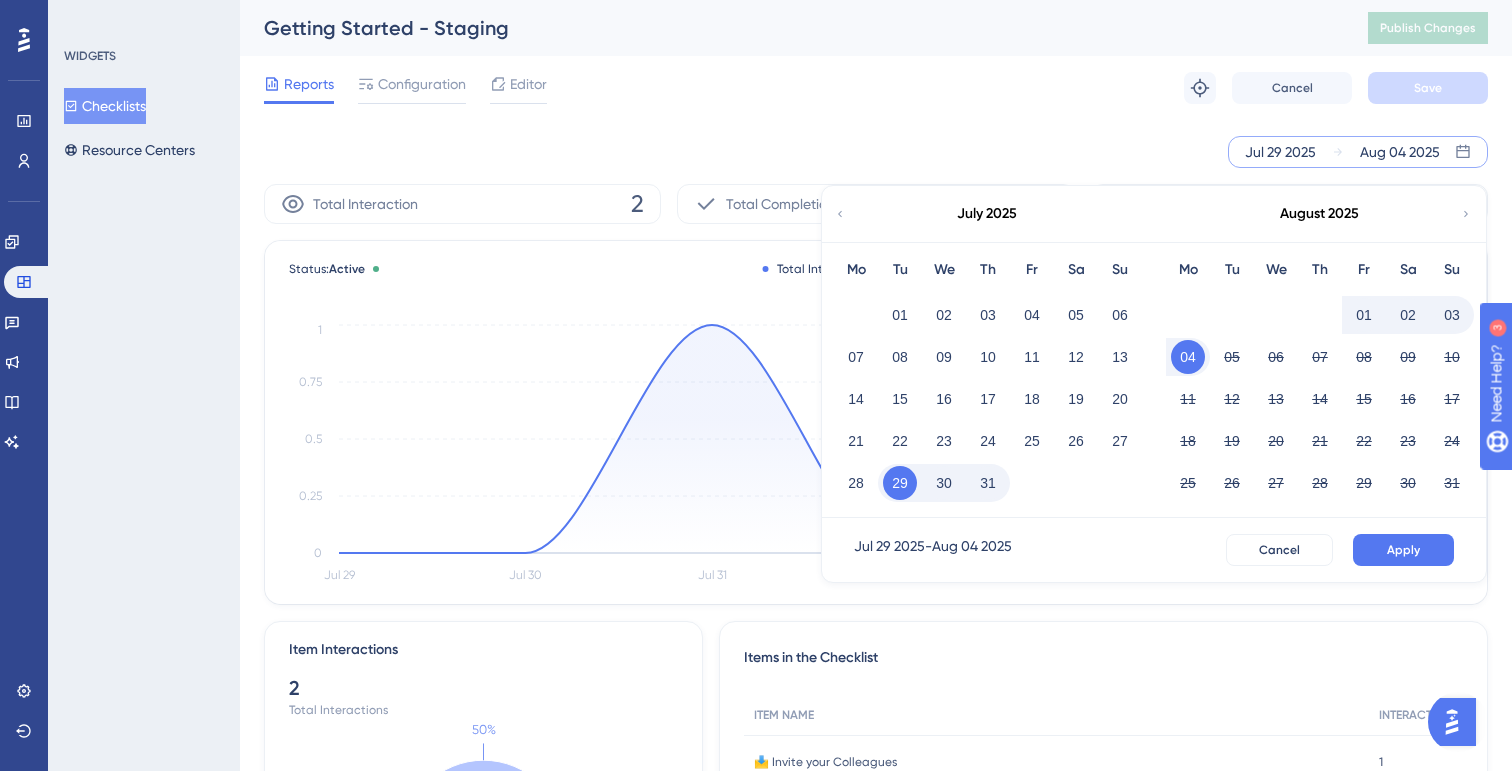 click 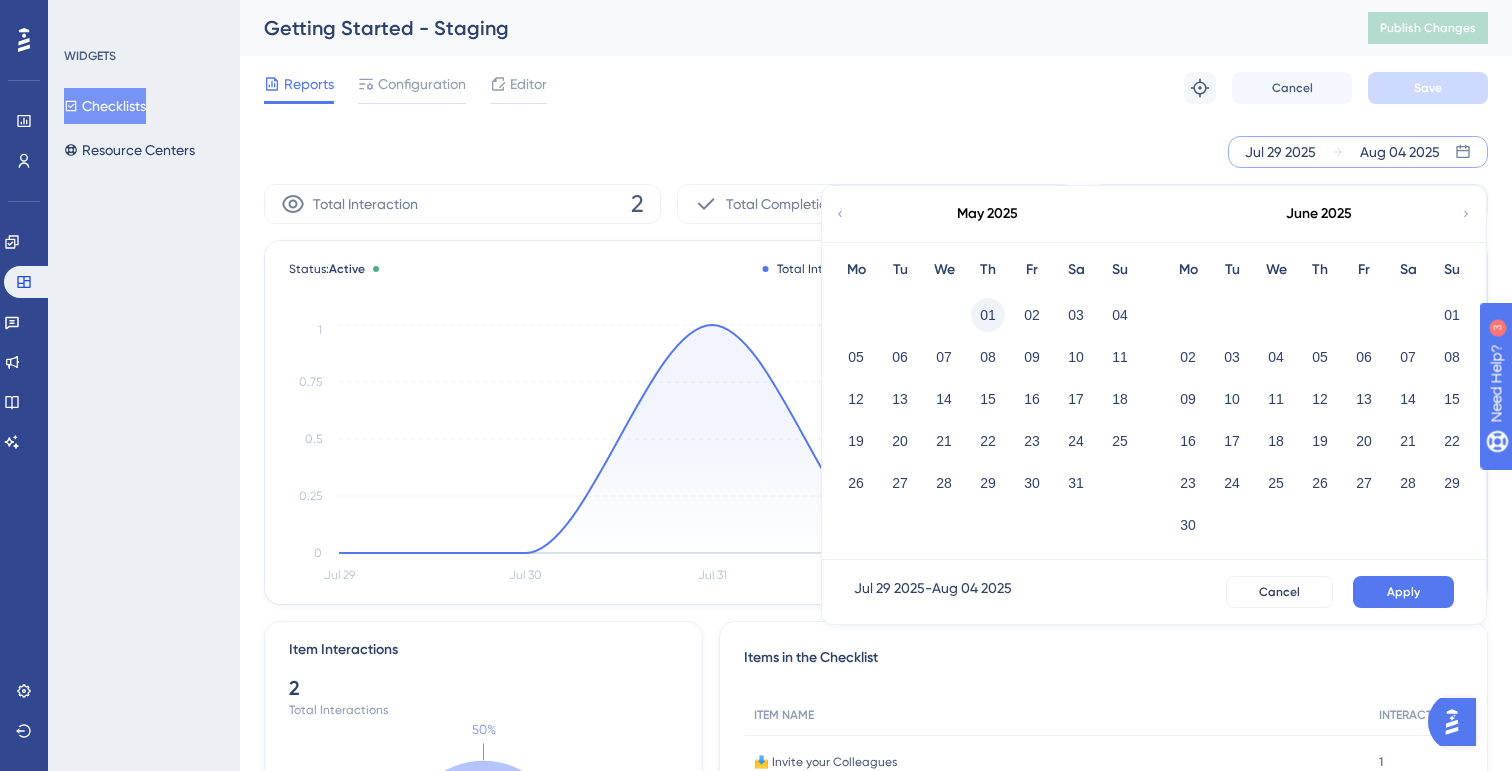 click on "01" at bounding box center [988, 315] 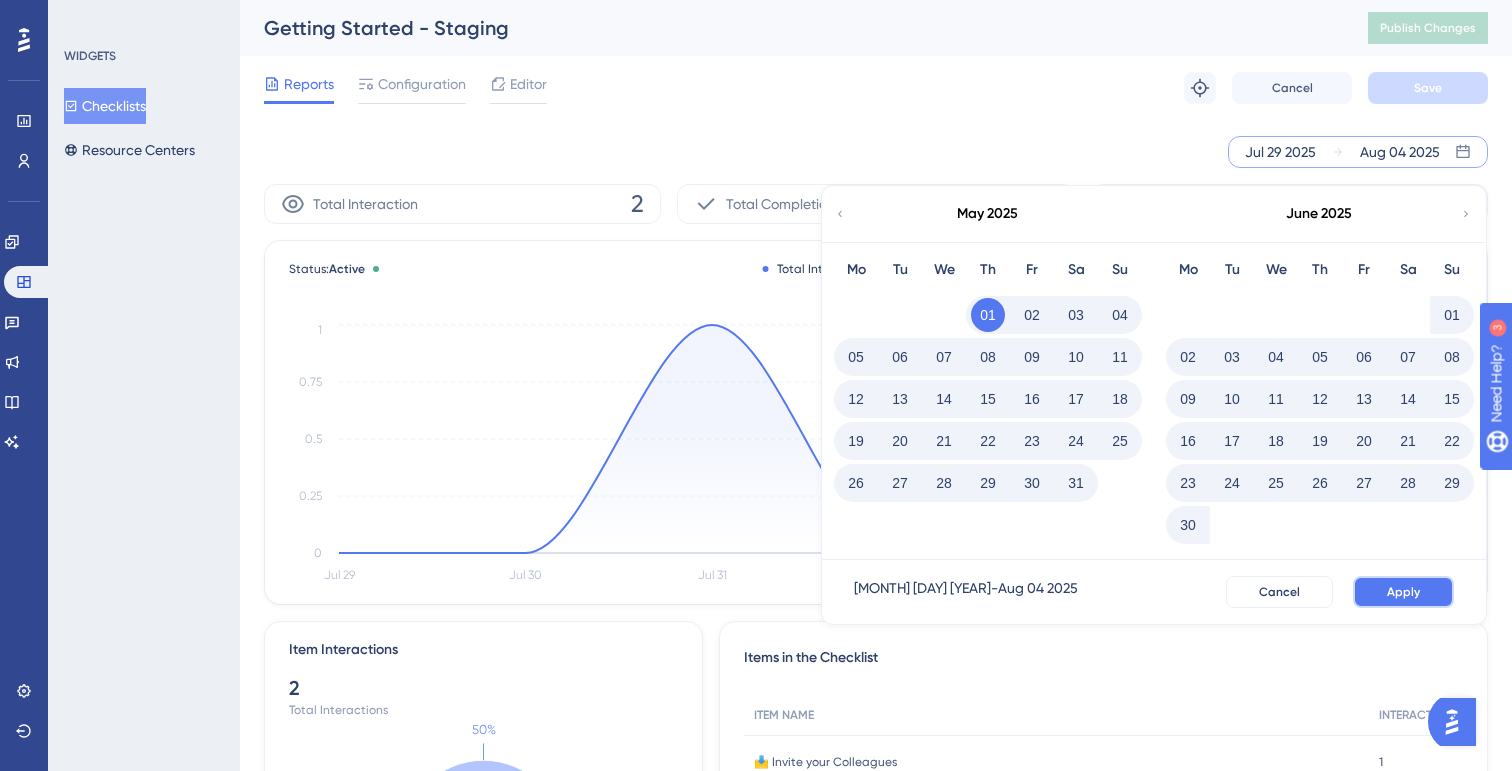 click on "Apply" at bounding box center (1403, 592) 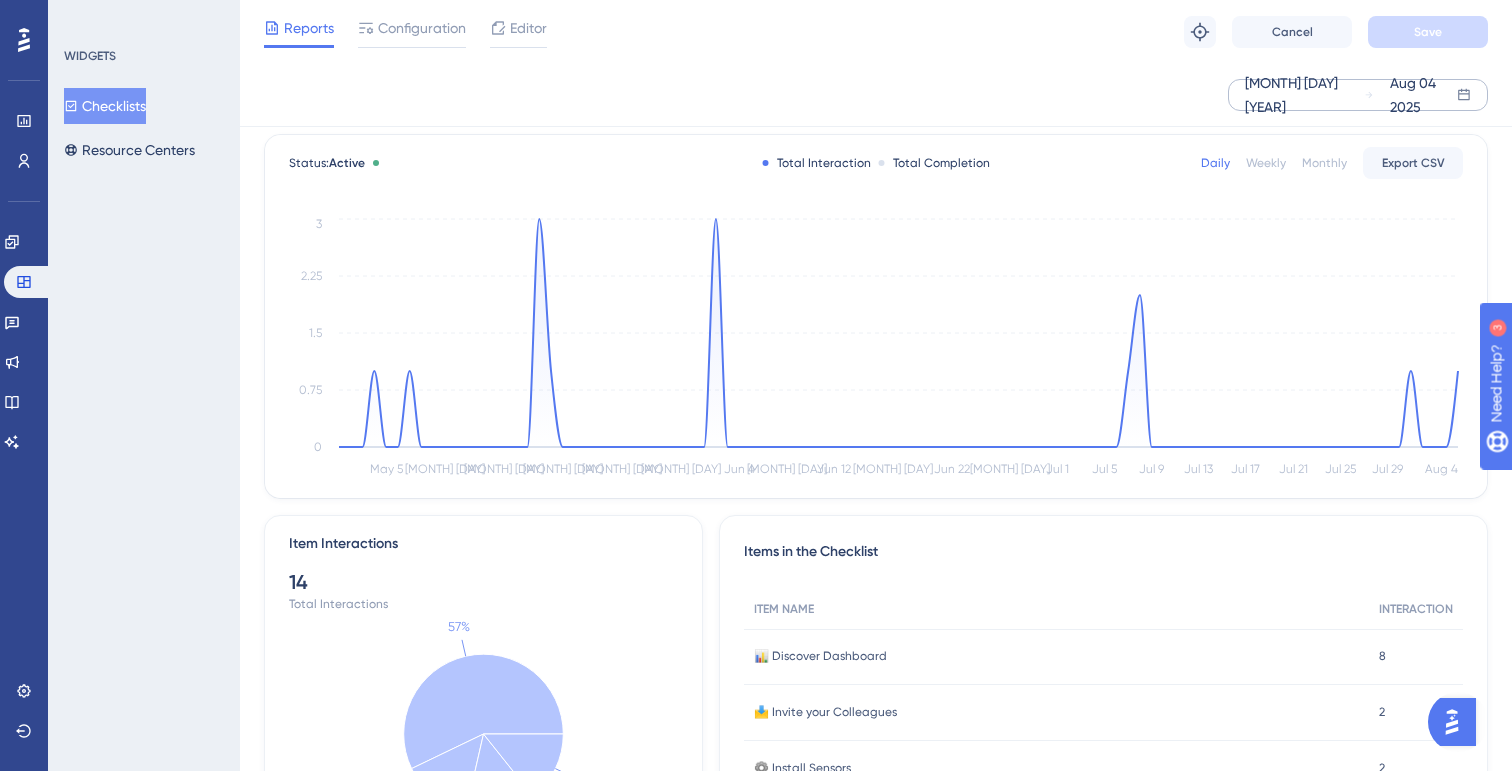 scroll, scrollTop: 0, scrollLeft: 0, axis: both 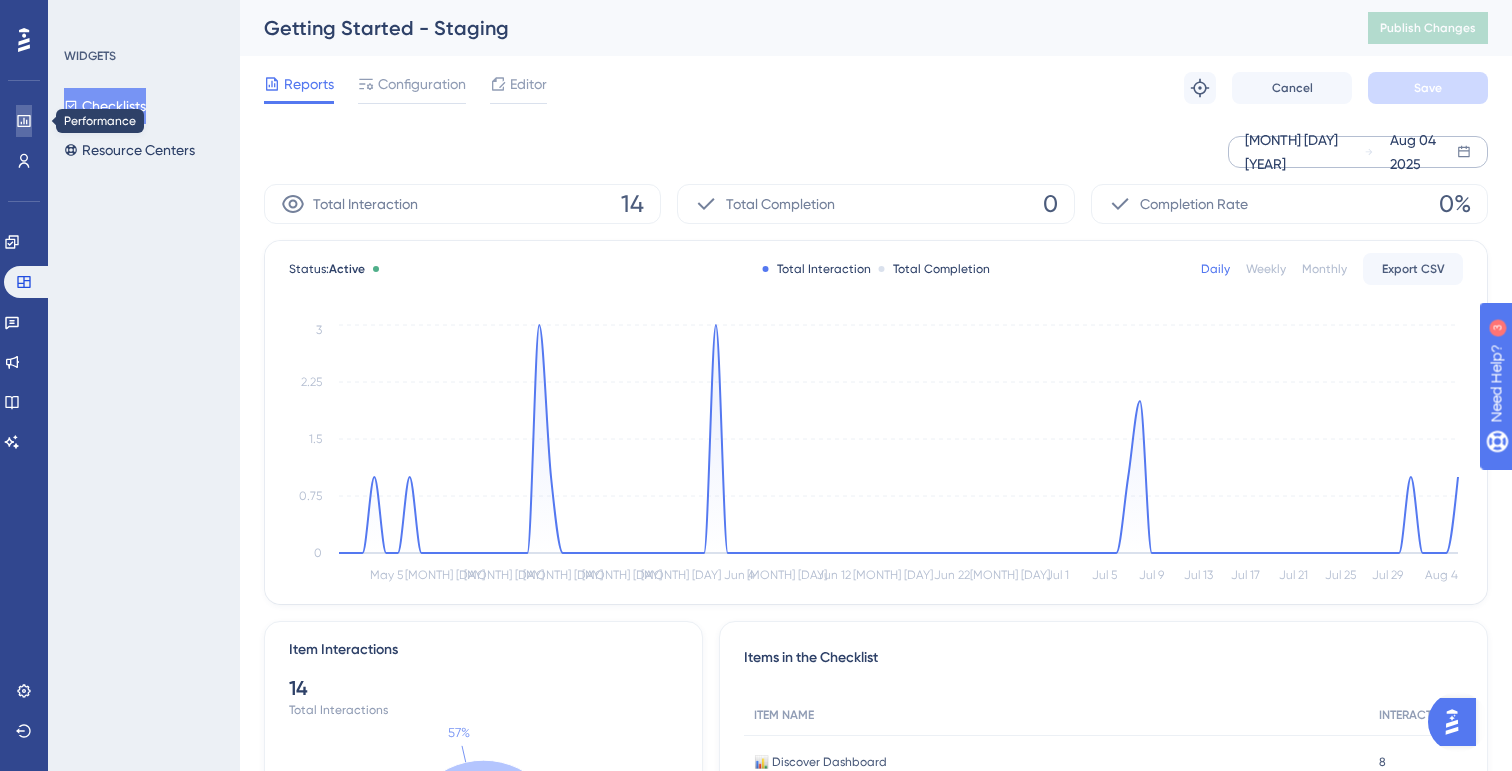 click 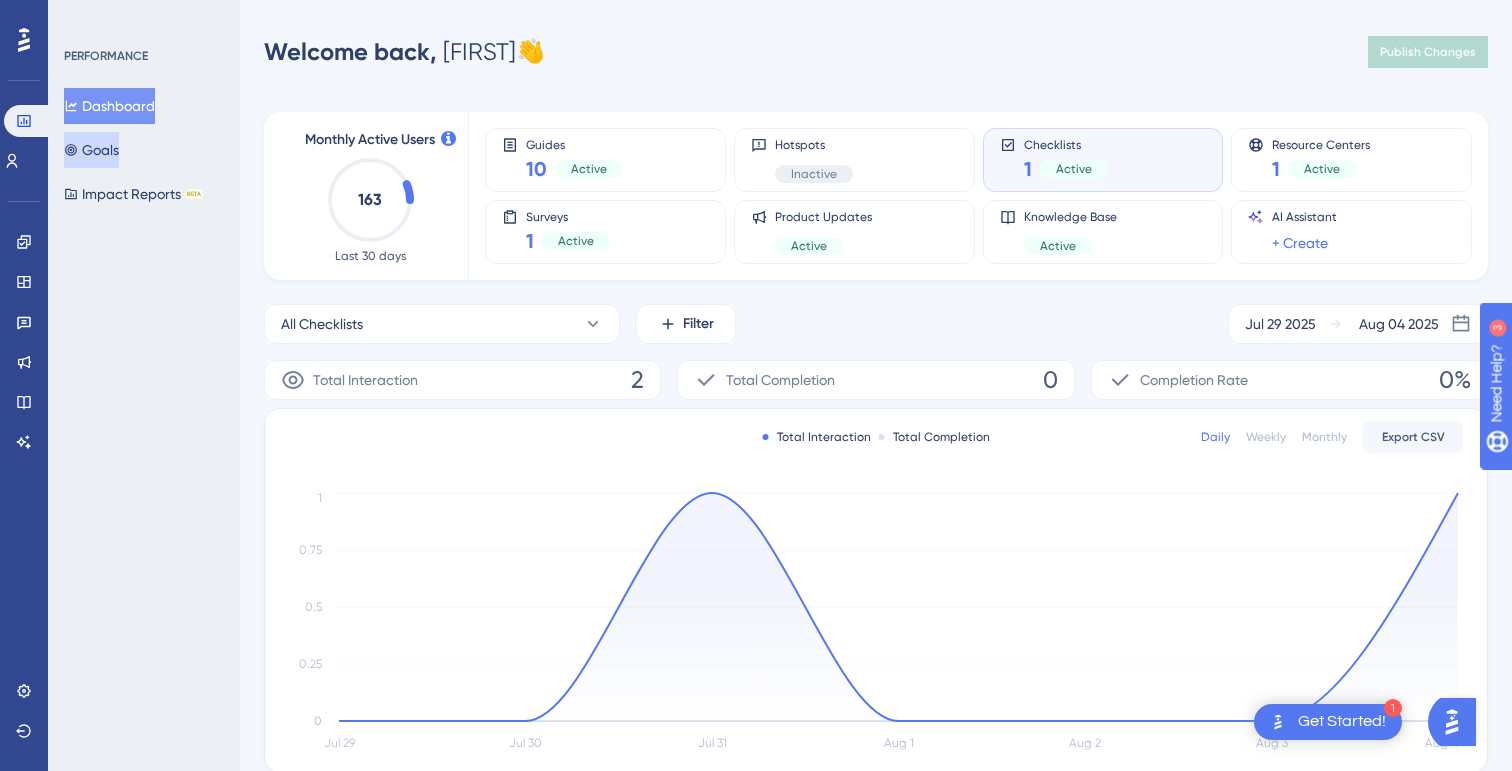 click on "Goals" at bounding box center [91, 150] 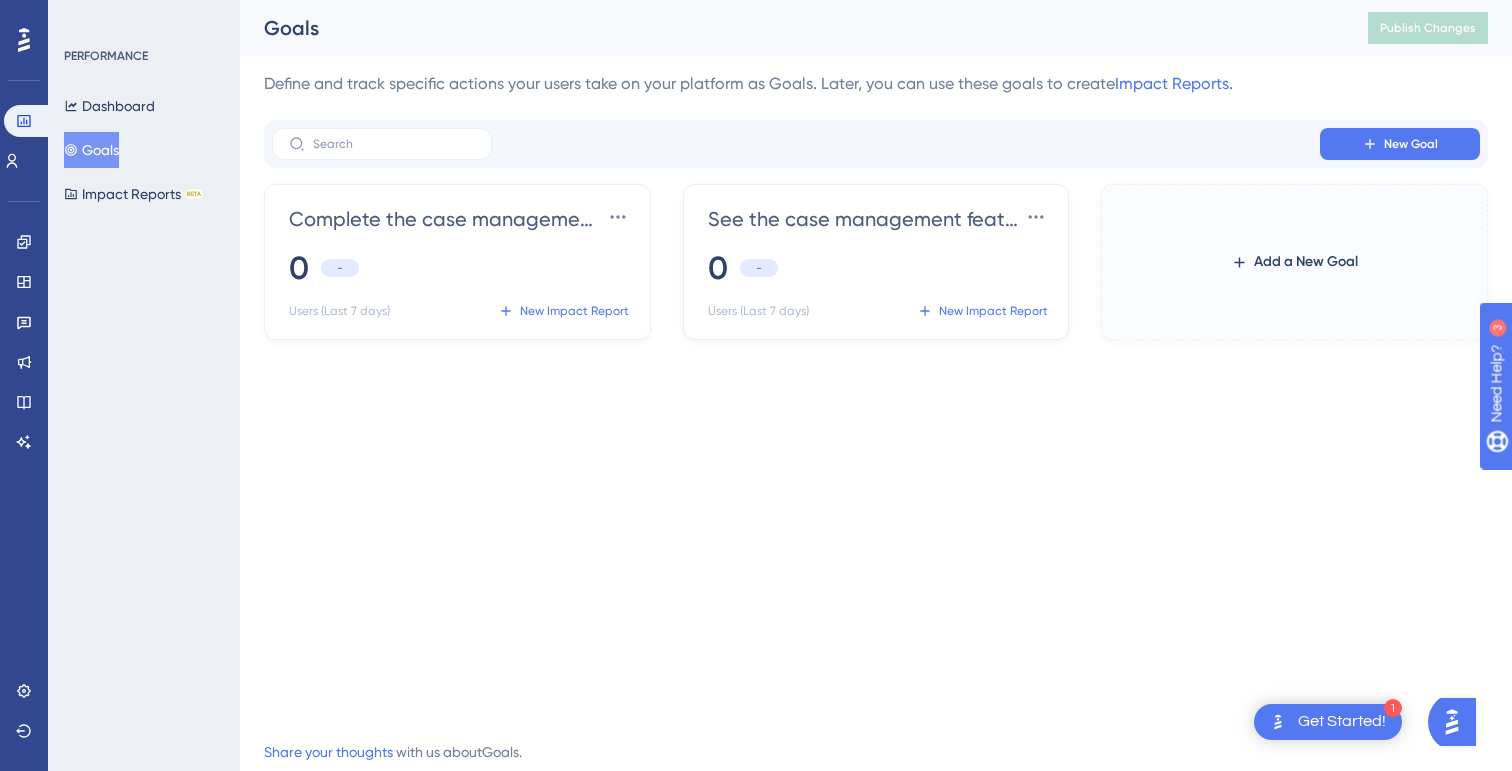click 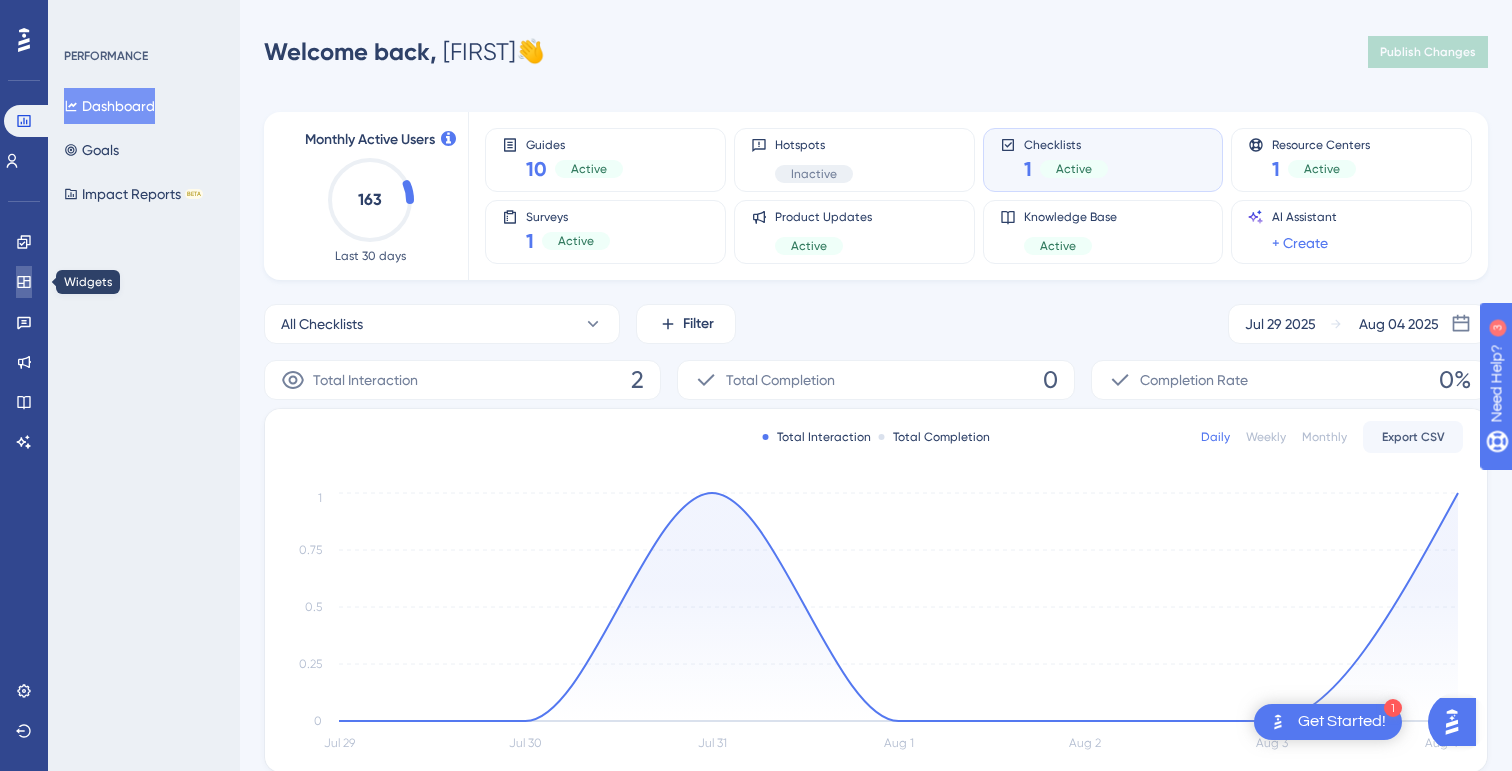 click at bounding box center [24, 282] 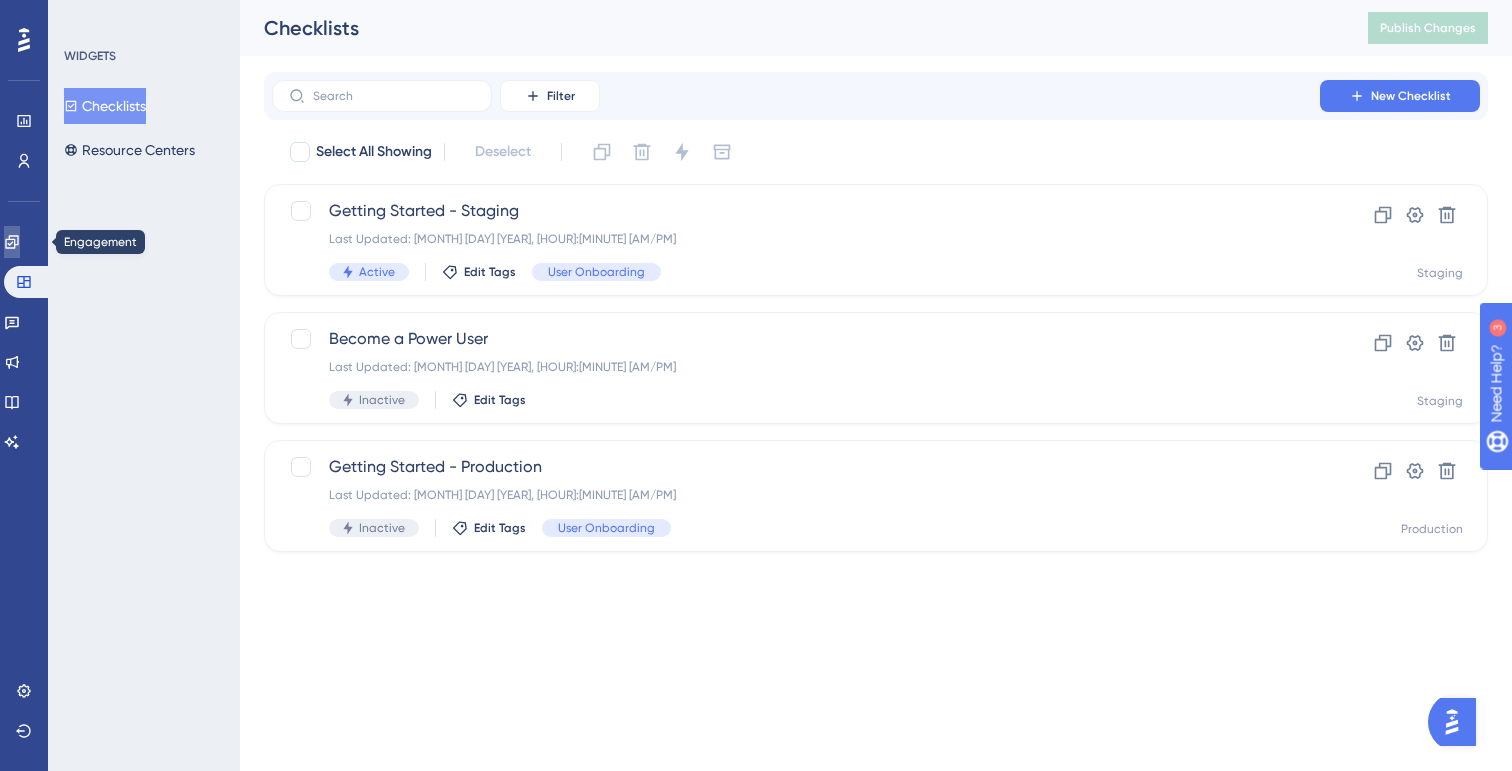 click 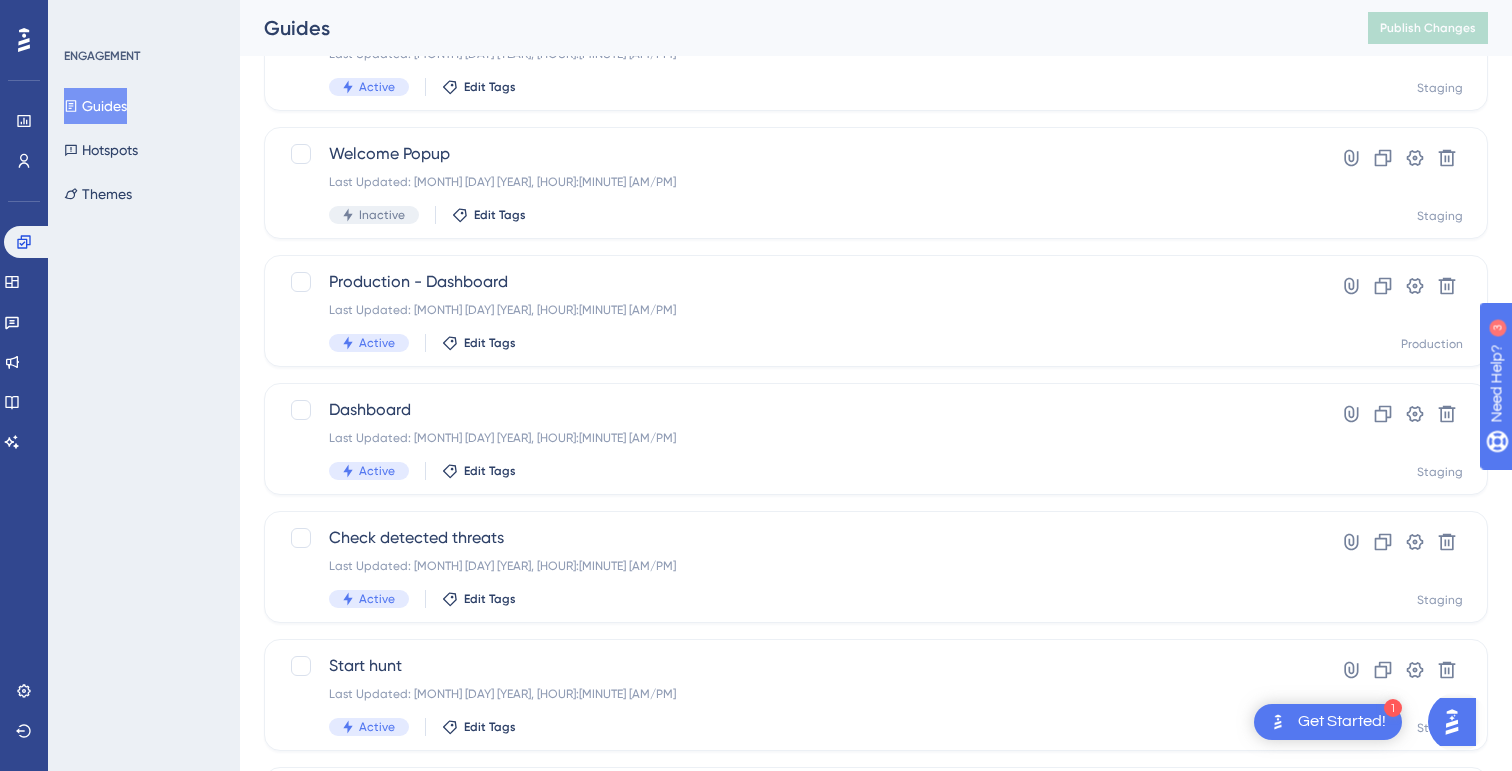 scroll, scrollTop: 781, scrollLeft: 0, axis: vertical 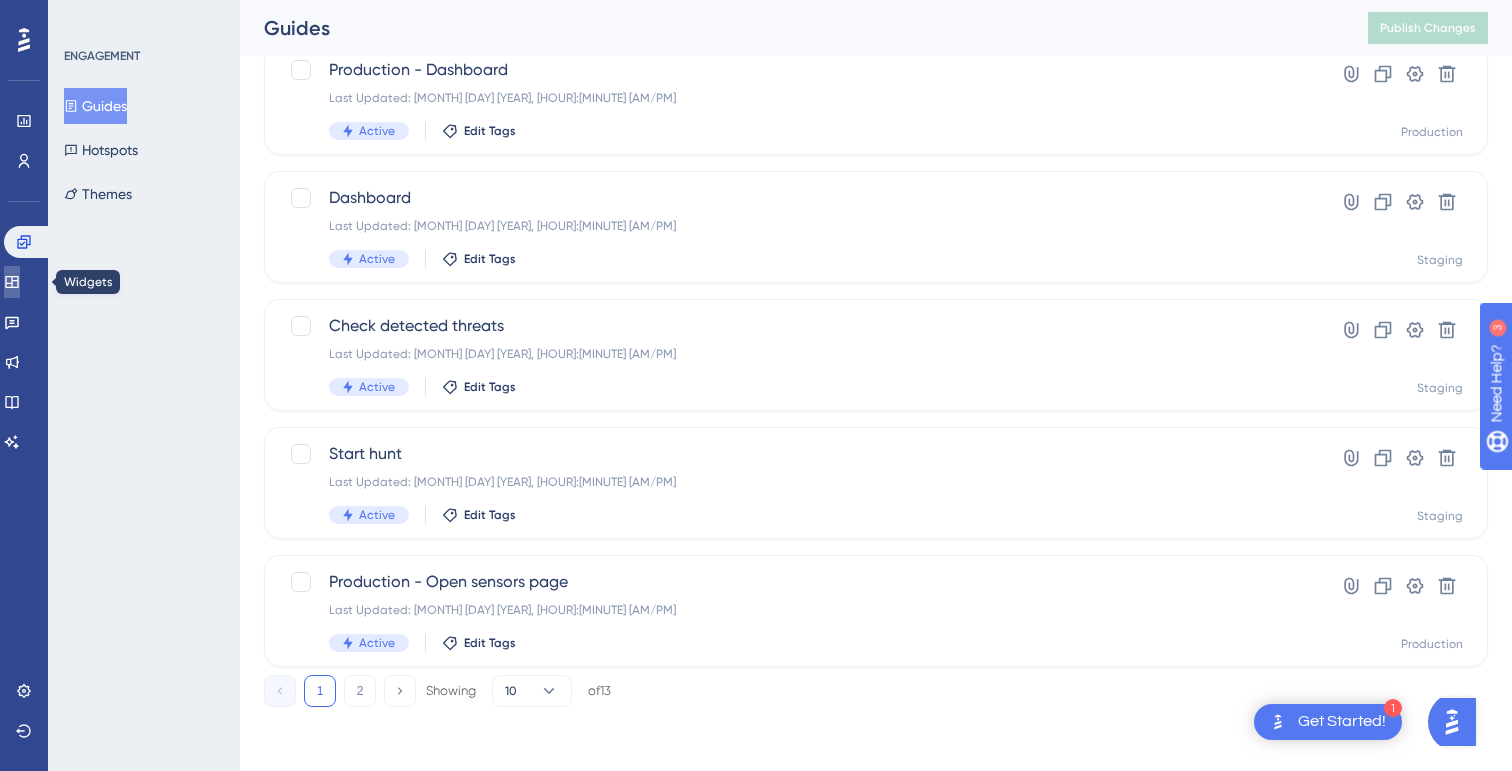 click 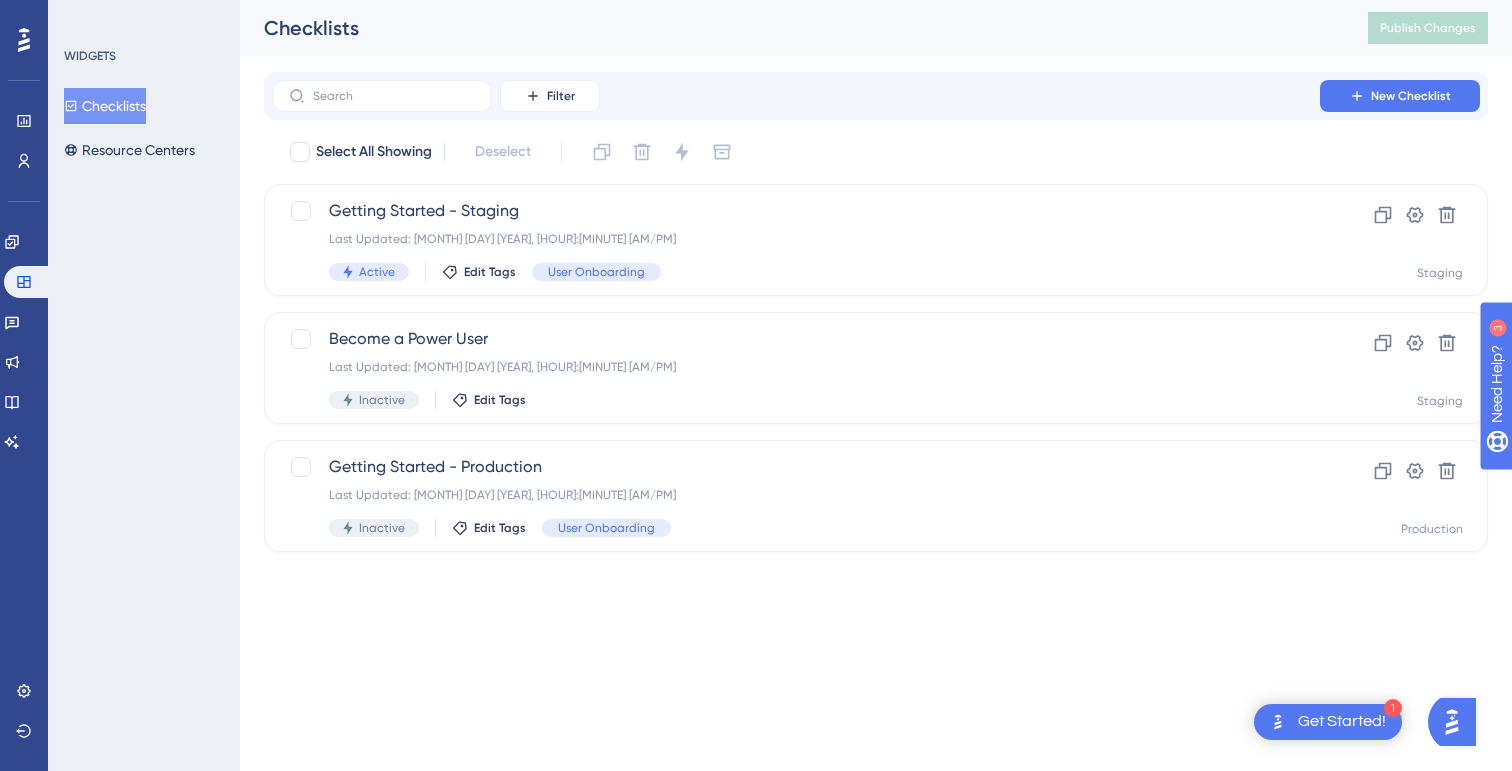 scroll, scrollTop: 0, scrollLeft: 0, axis: both 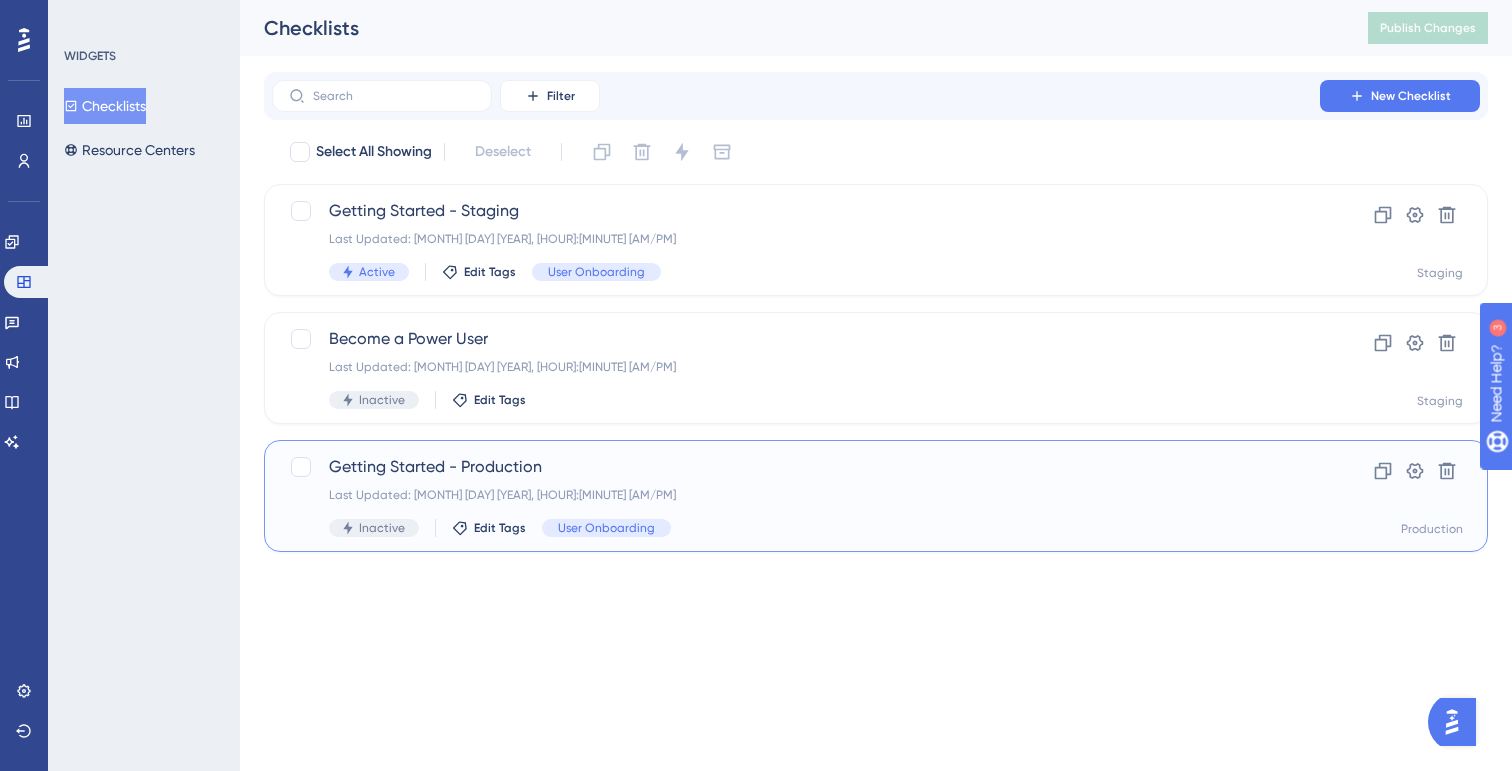 click on "Getting Started - Production" at bounding box center [796, 467] 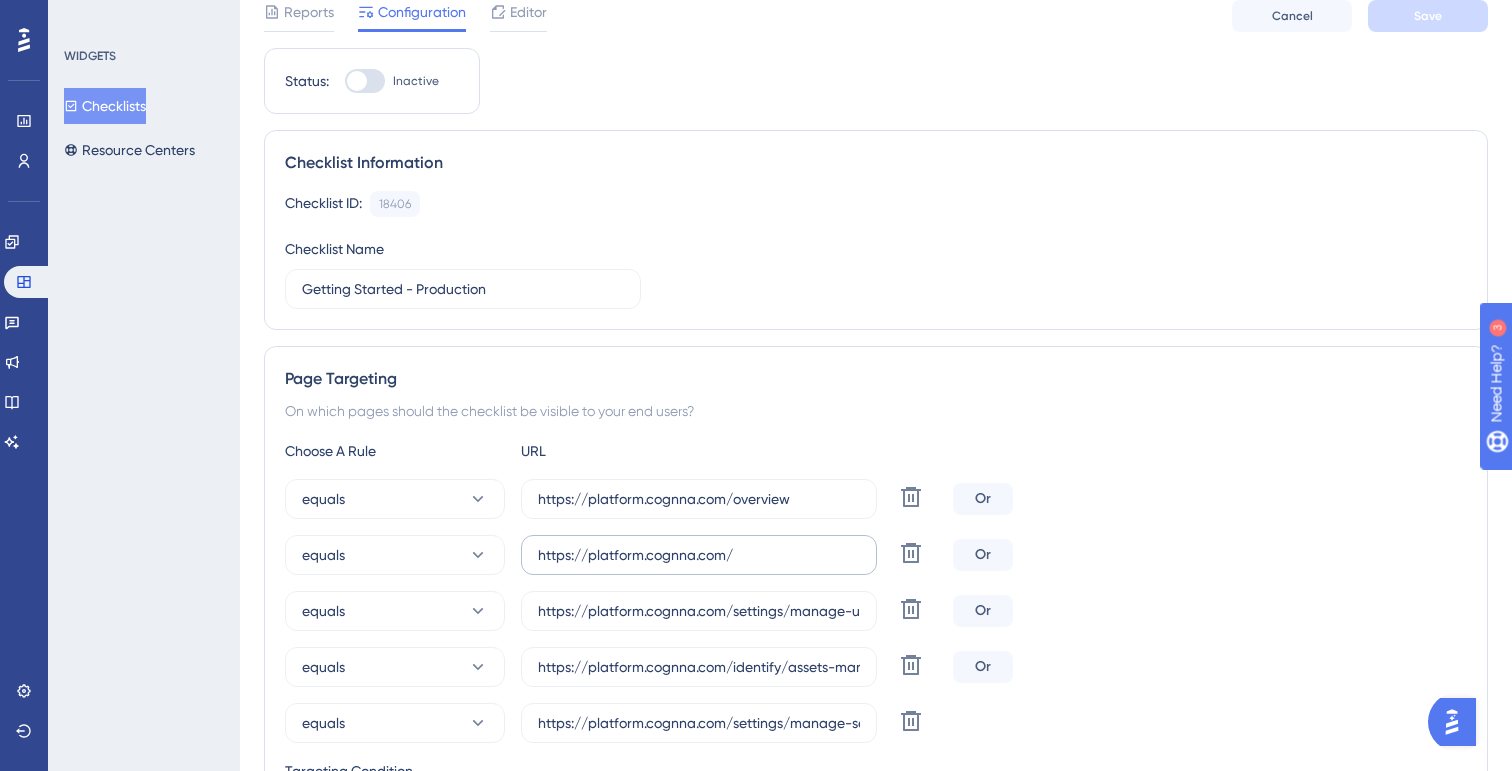 scroll, scrollTop: 0, scrollLeft: 0, axis: both 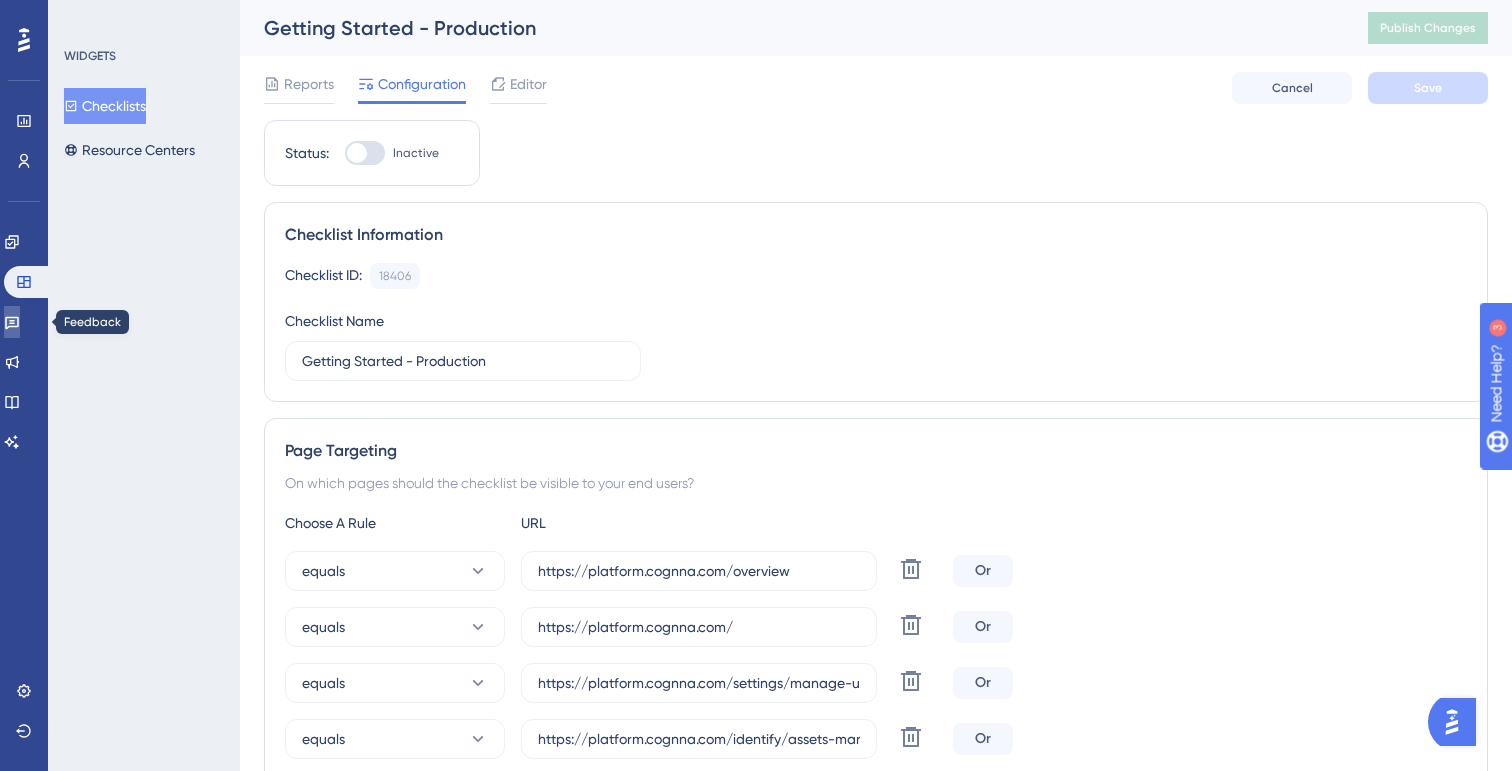 click at bounding box center (12, 322) 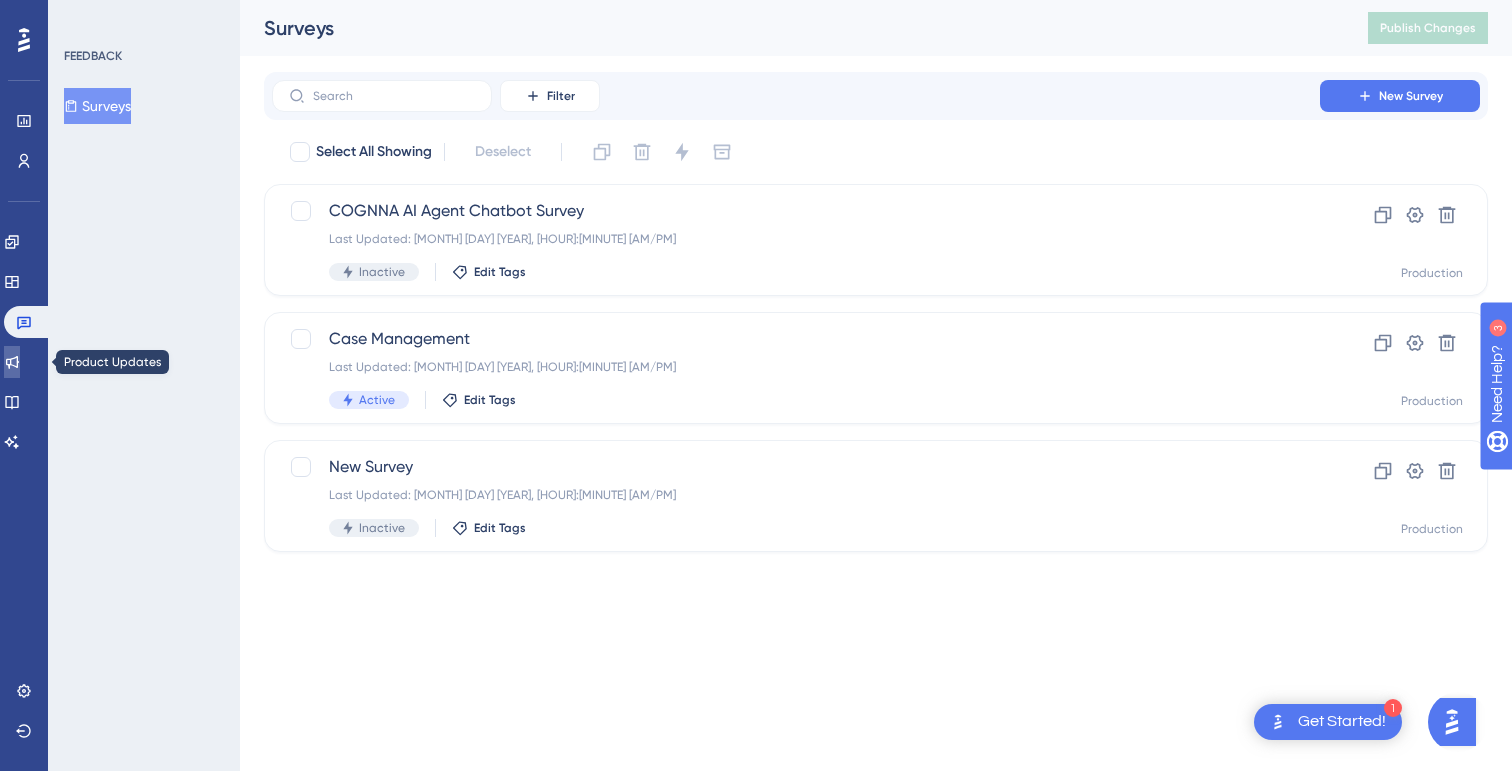 click 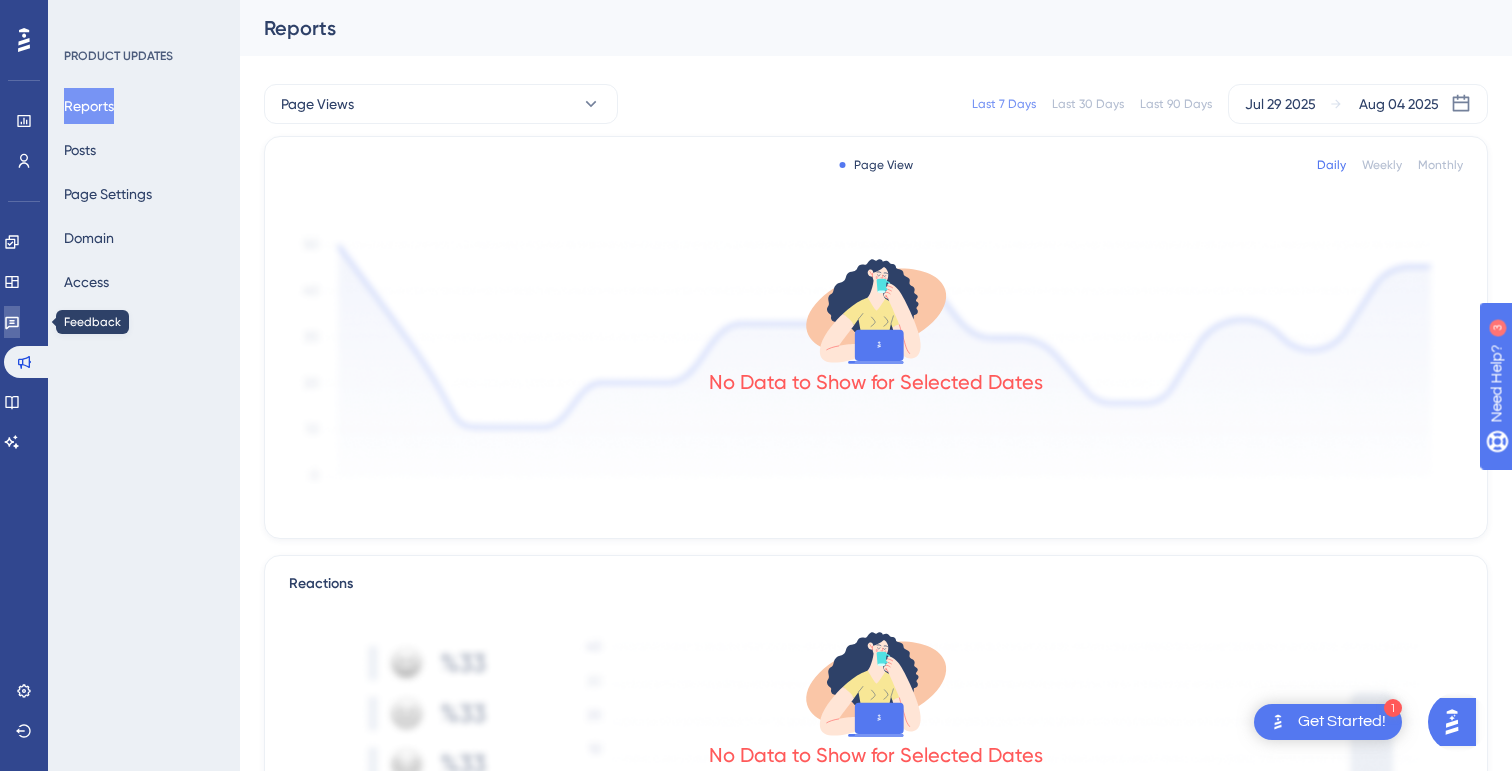click 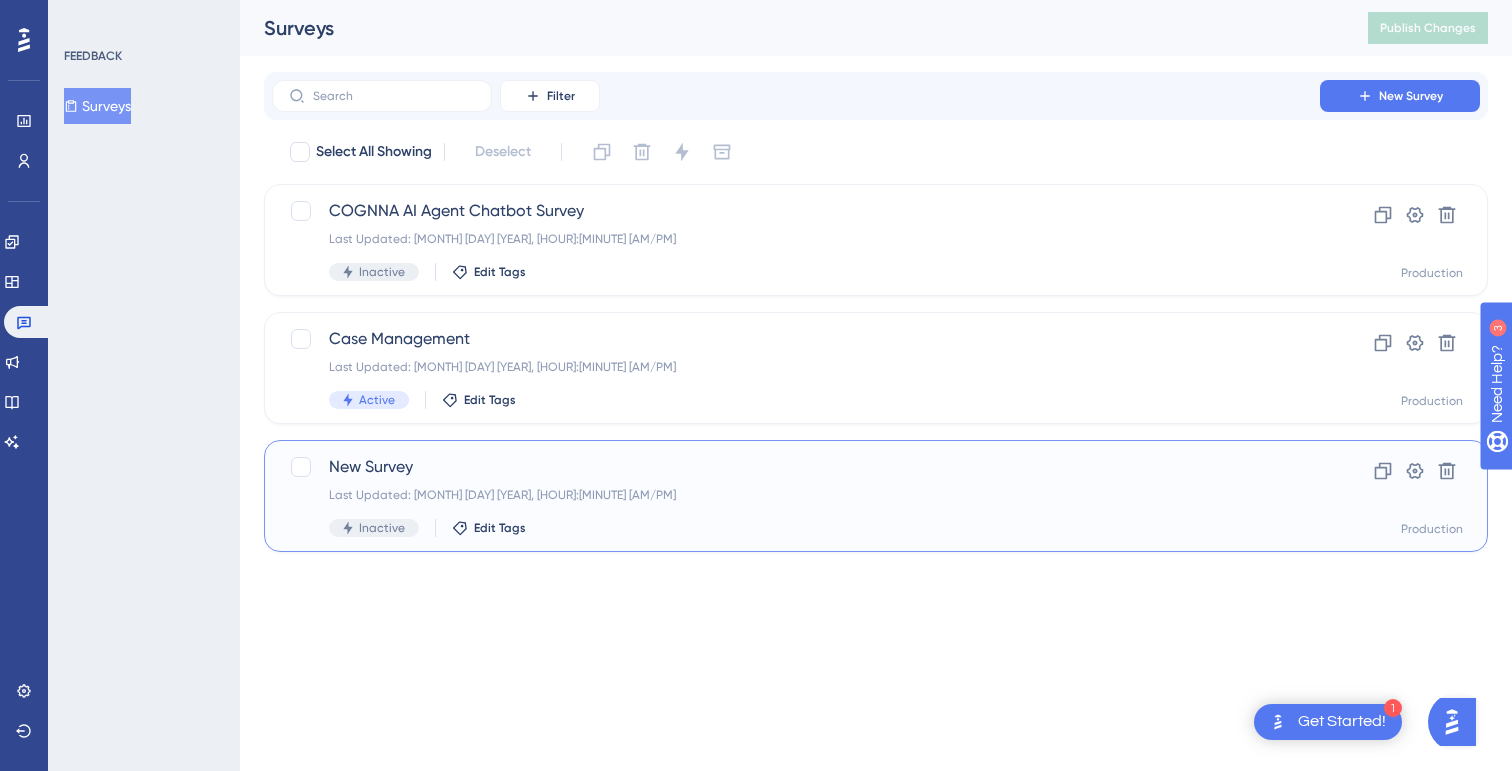 click on "New Survey" at bounding box center (796, 467) 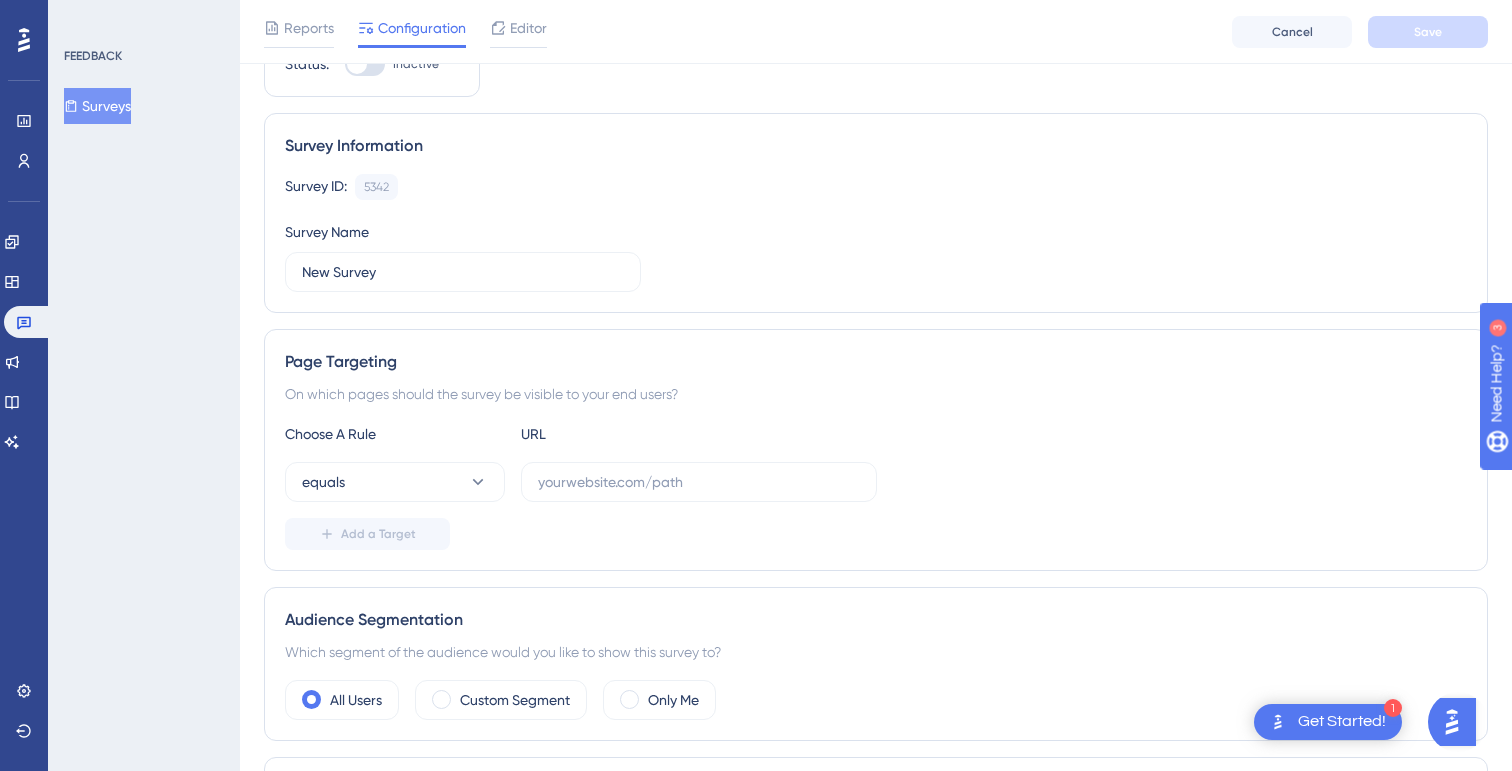 scroll, scrollTop: 0, scrollLeft: 0, axis: both 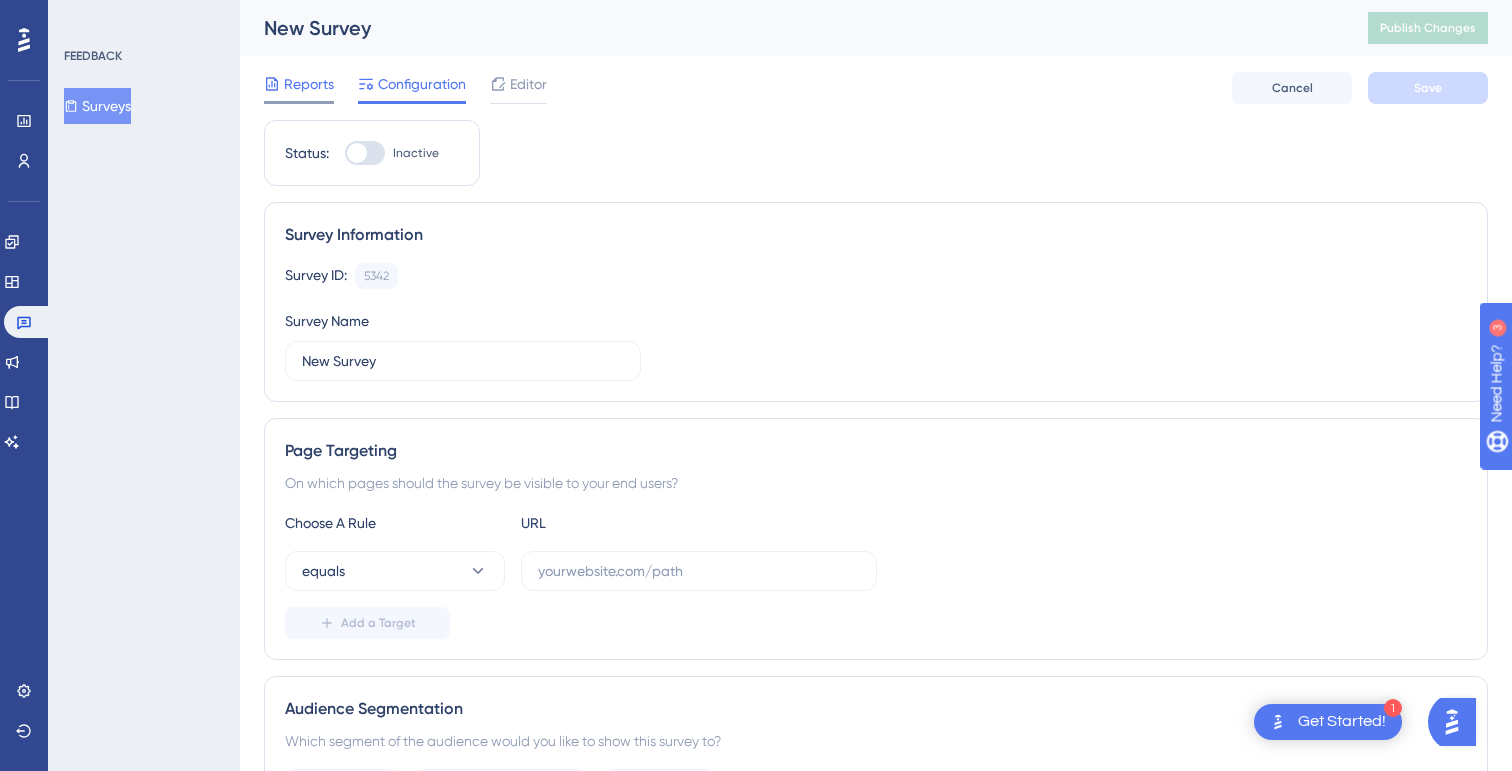 click on "Reports" at bounding box center (309, 84) 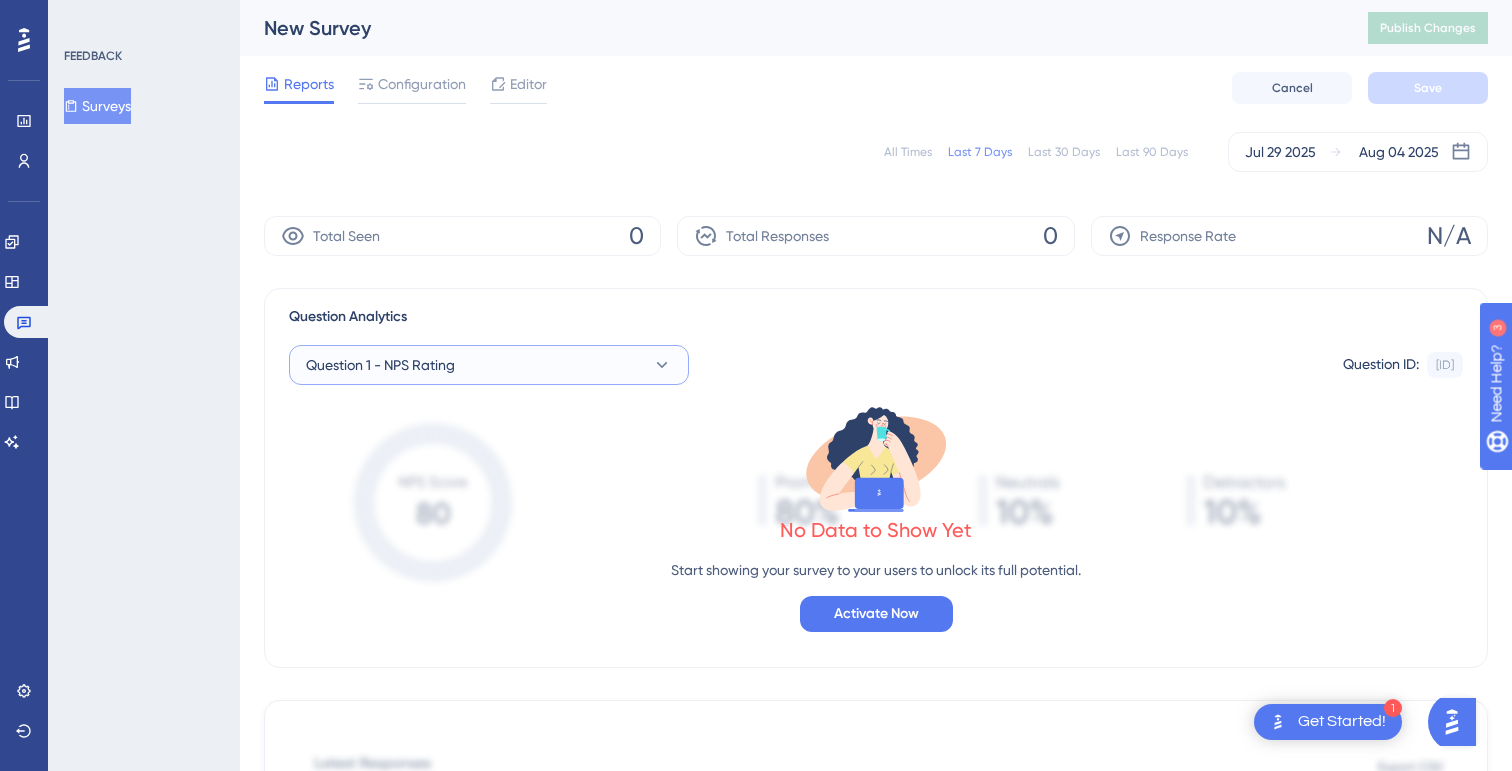 click on "Question 1 - NPS Rating" at bounding box center (489, 365) 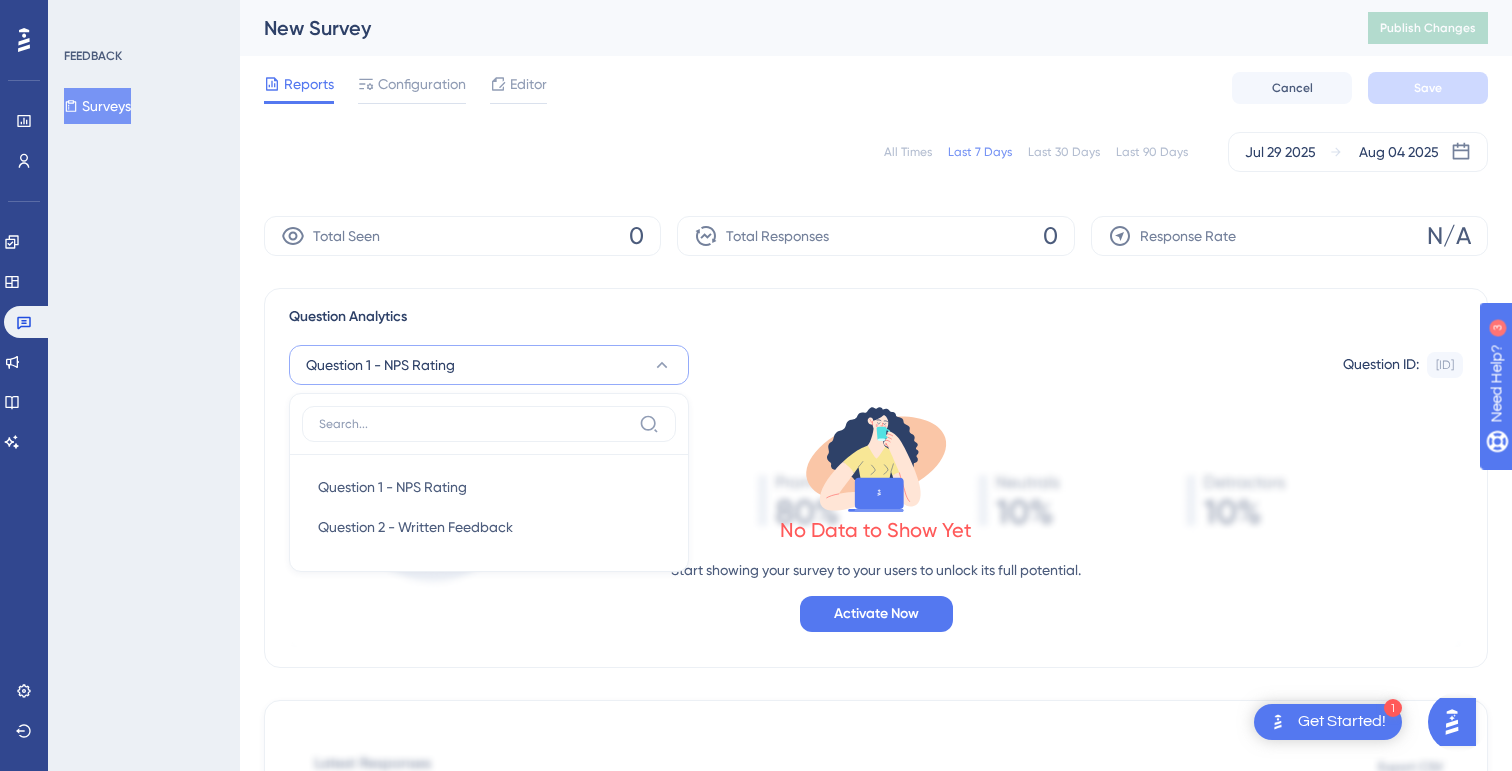 click on "Question ID: [ID] Copy No Data to Show Yet Start showing your survey to your users to unlock its full potential. Activate Now" at bounding box center (876, 478) 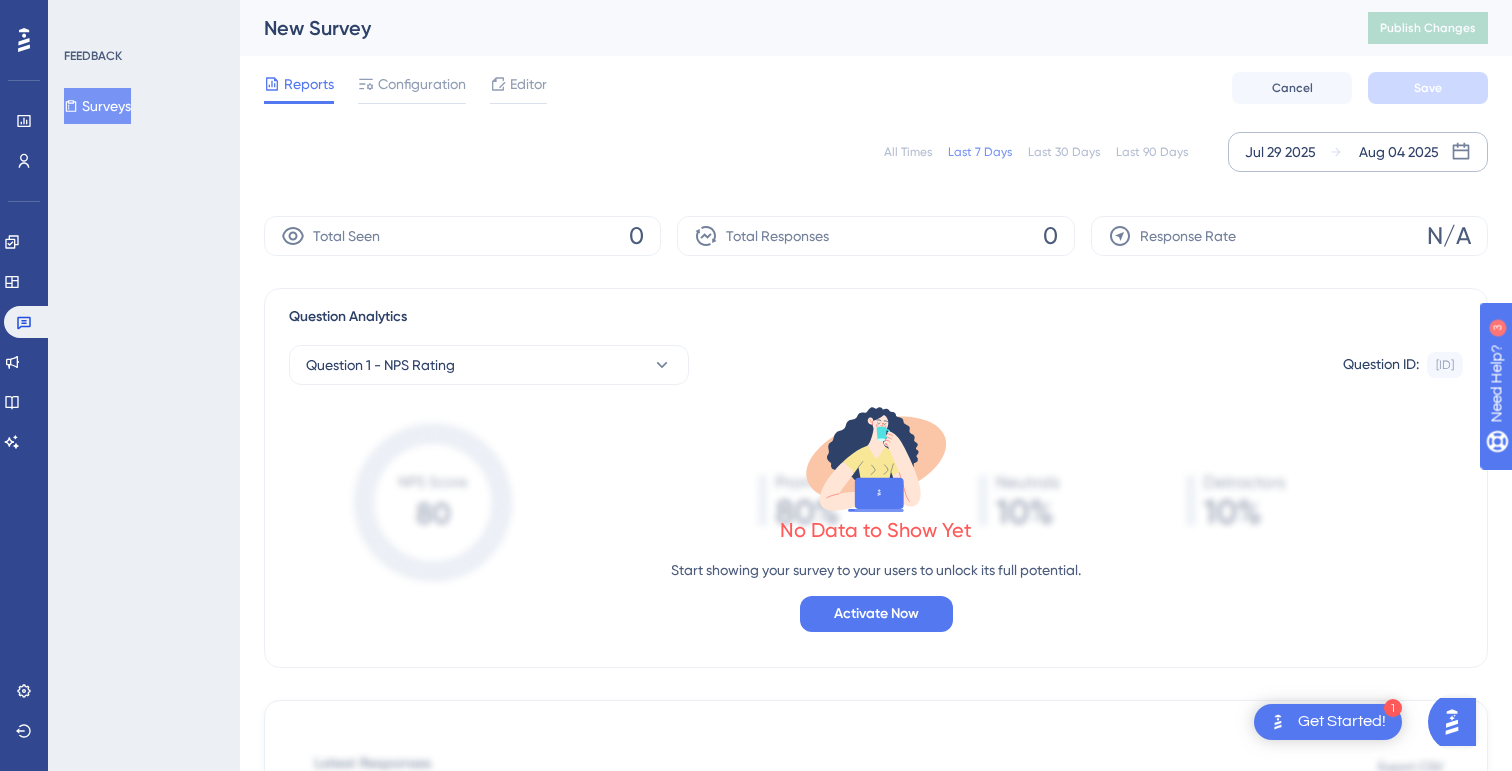 click on "Jul 29 2025" at bounding box center (1280, 152) 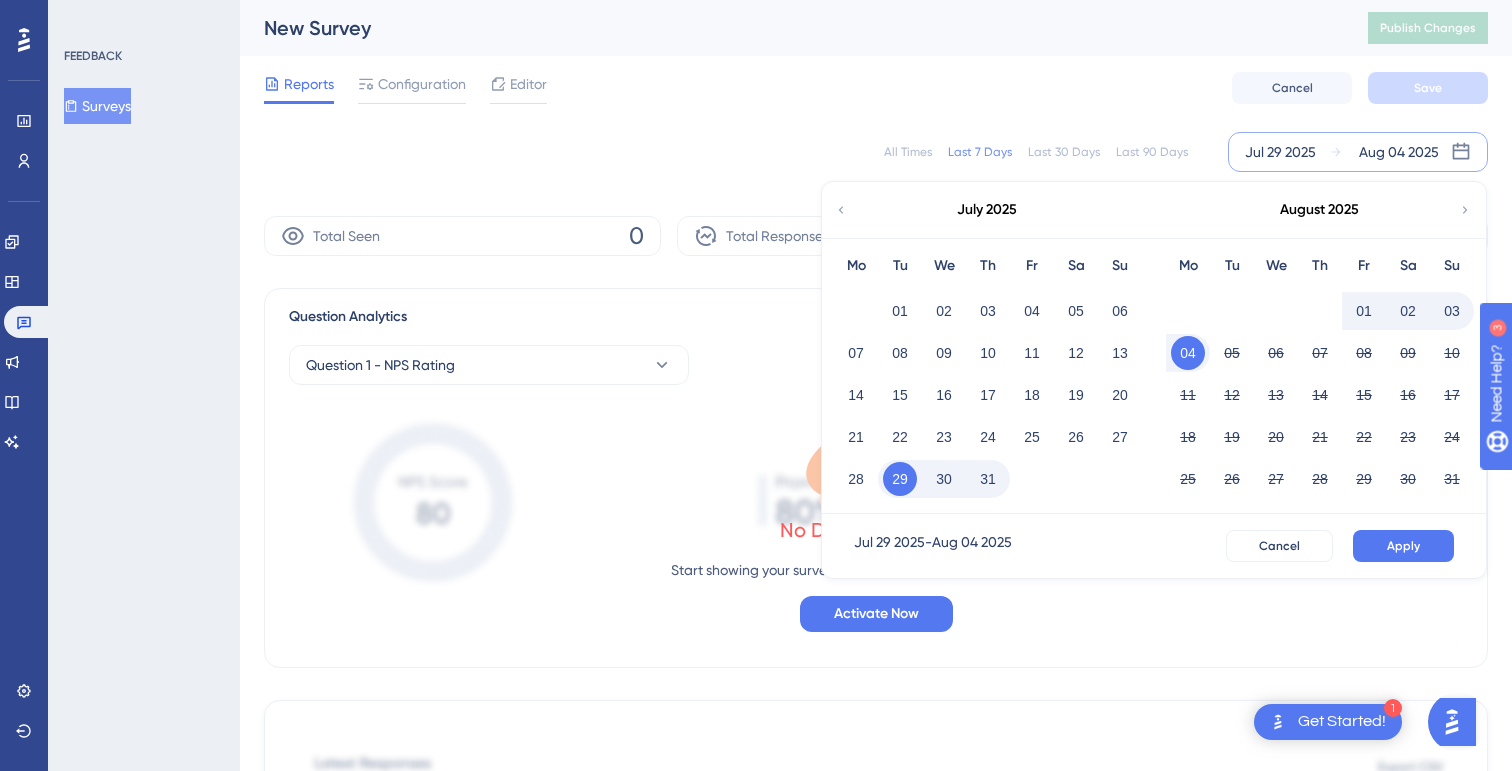 click 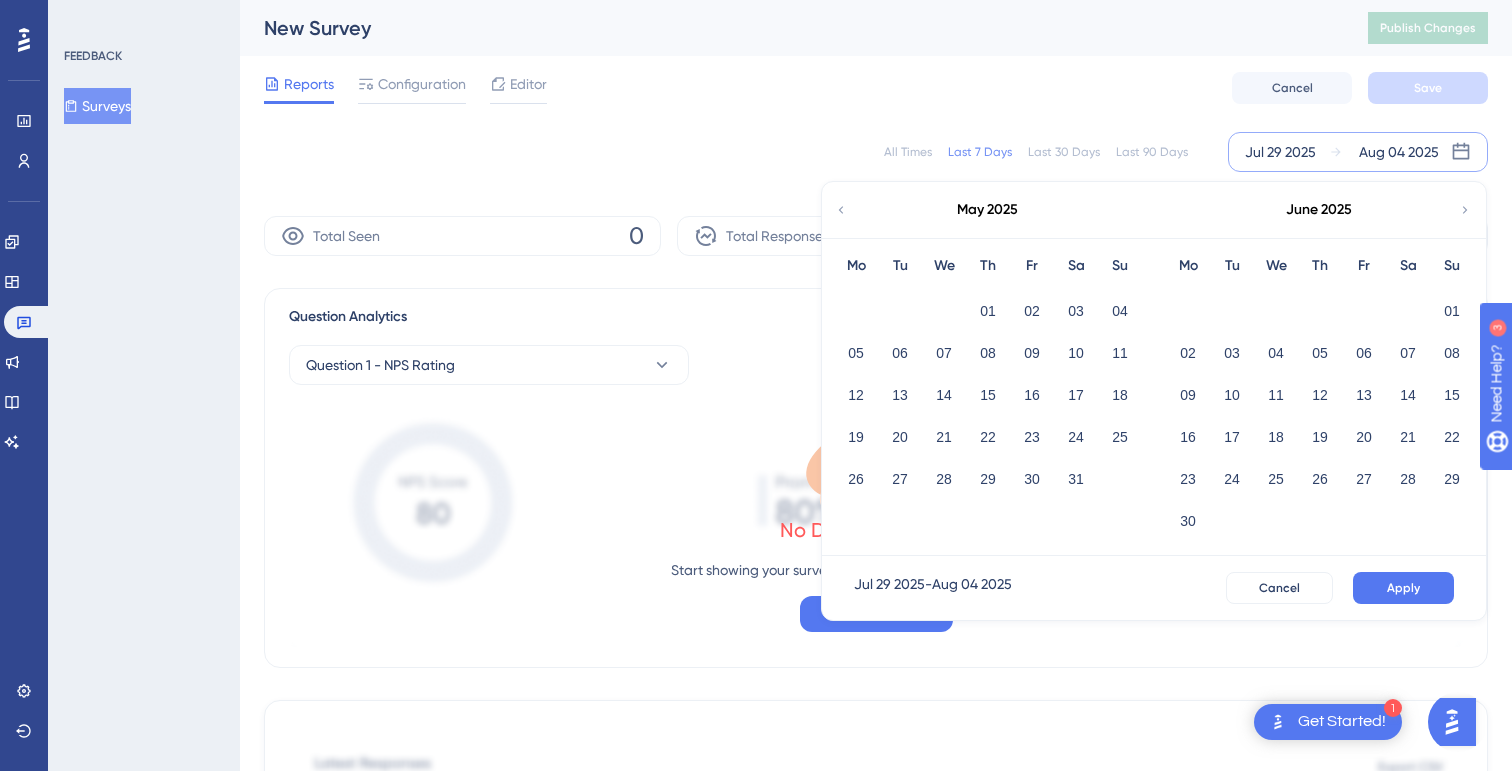 click 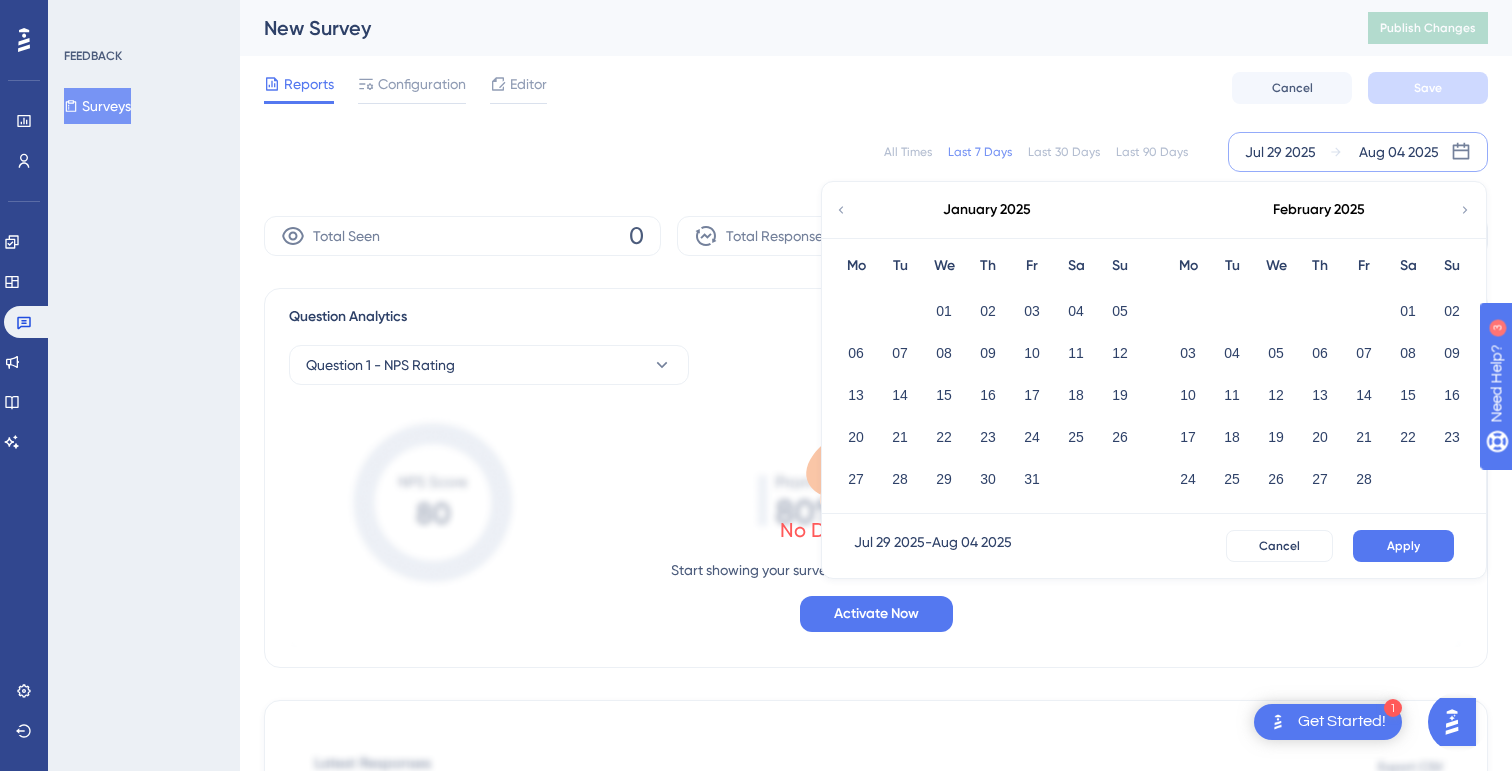 click 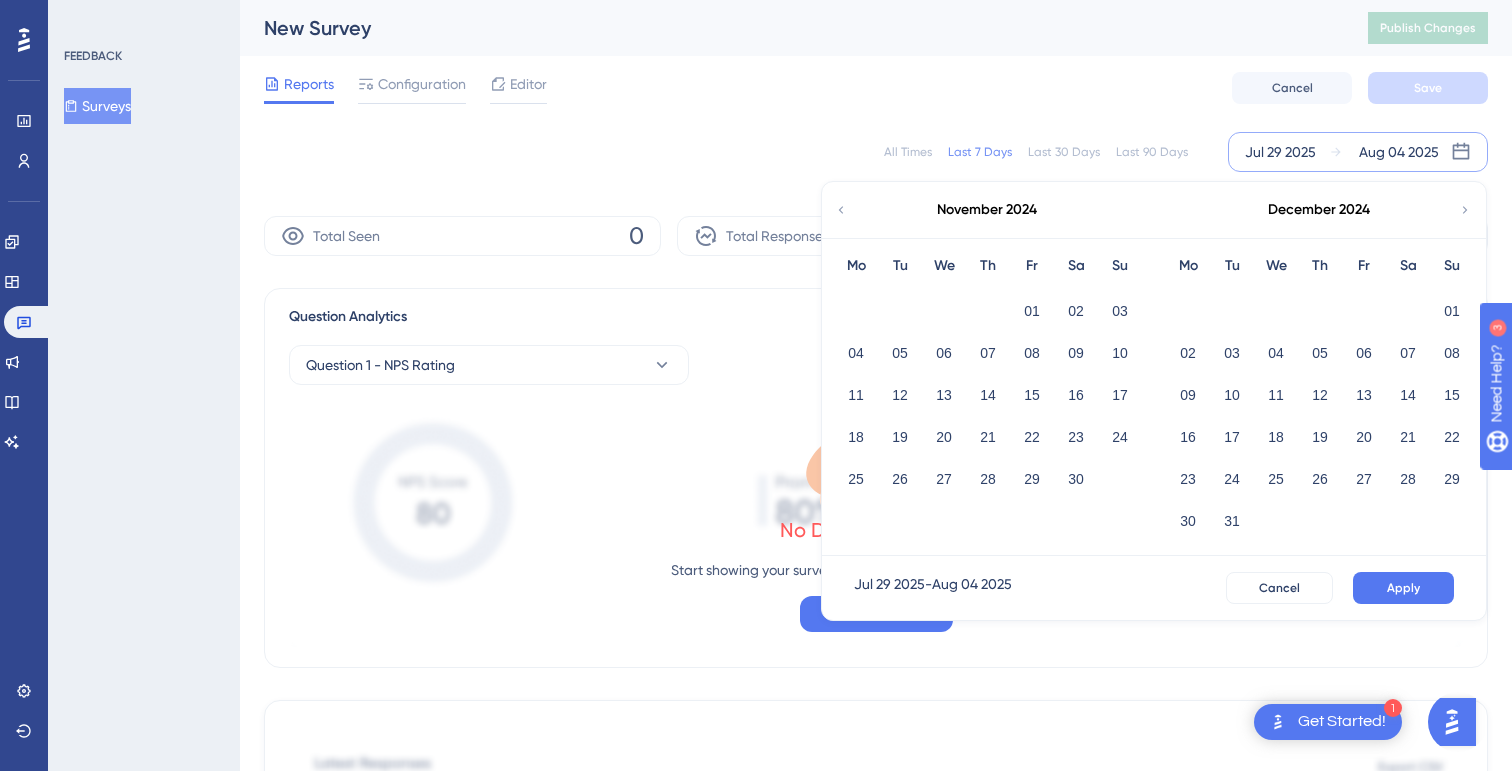 click 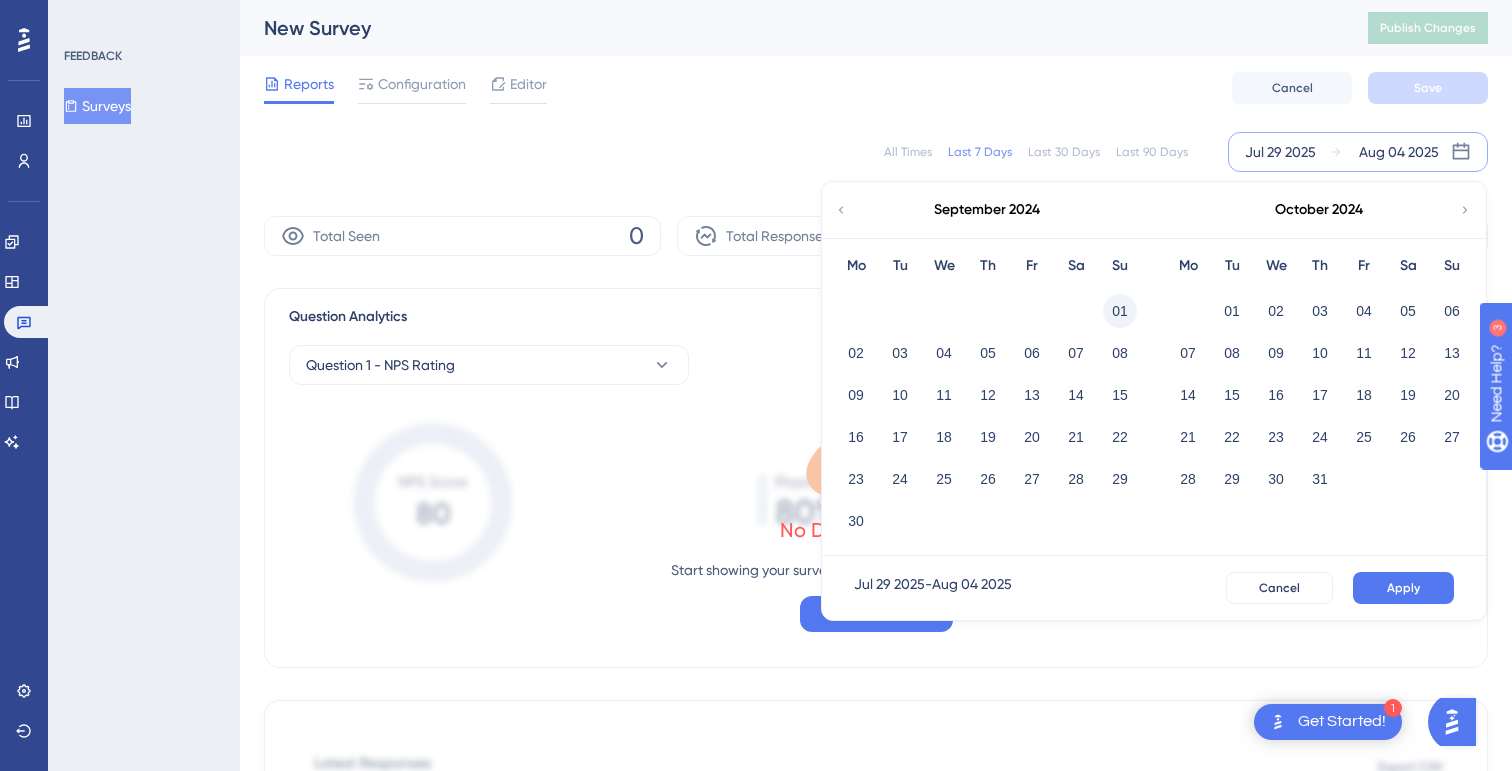 click on "01" at bounding box center [1120, 311] 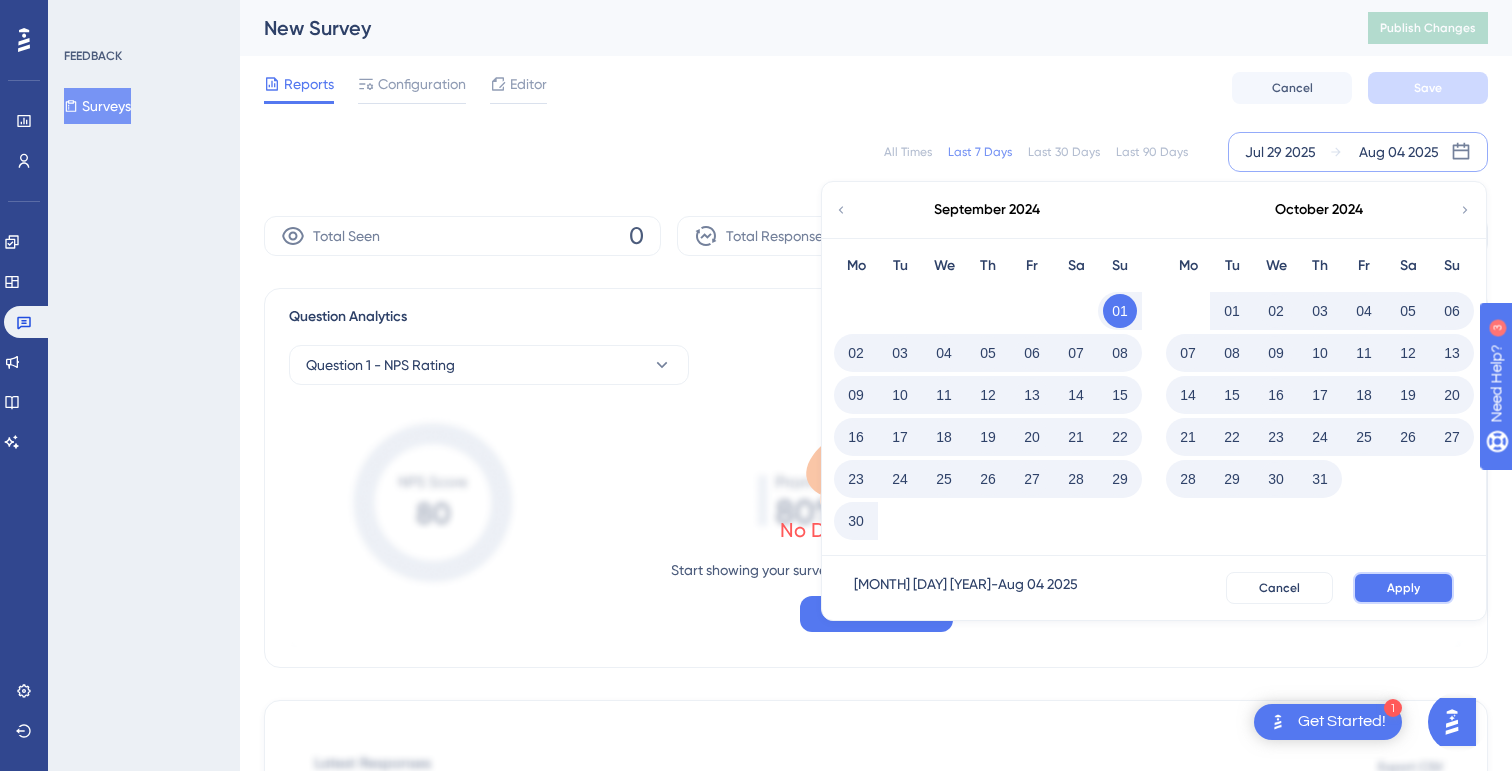 click on "Apply" at bounding box center [1403, 588] 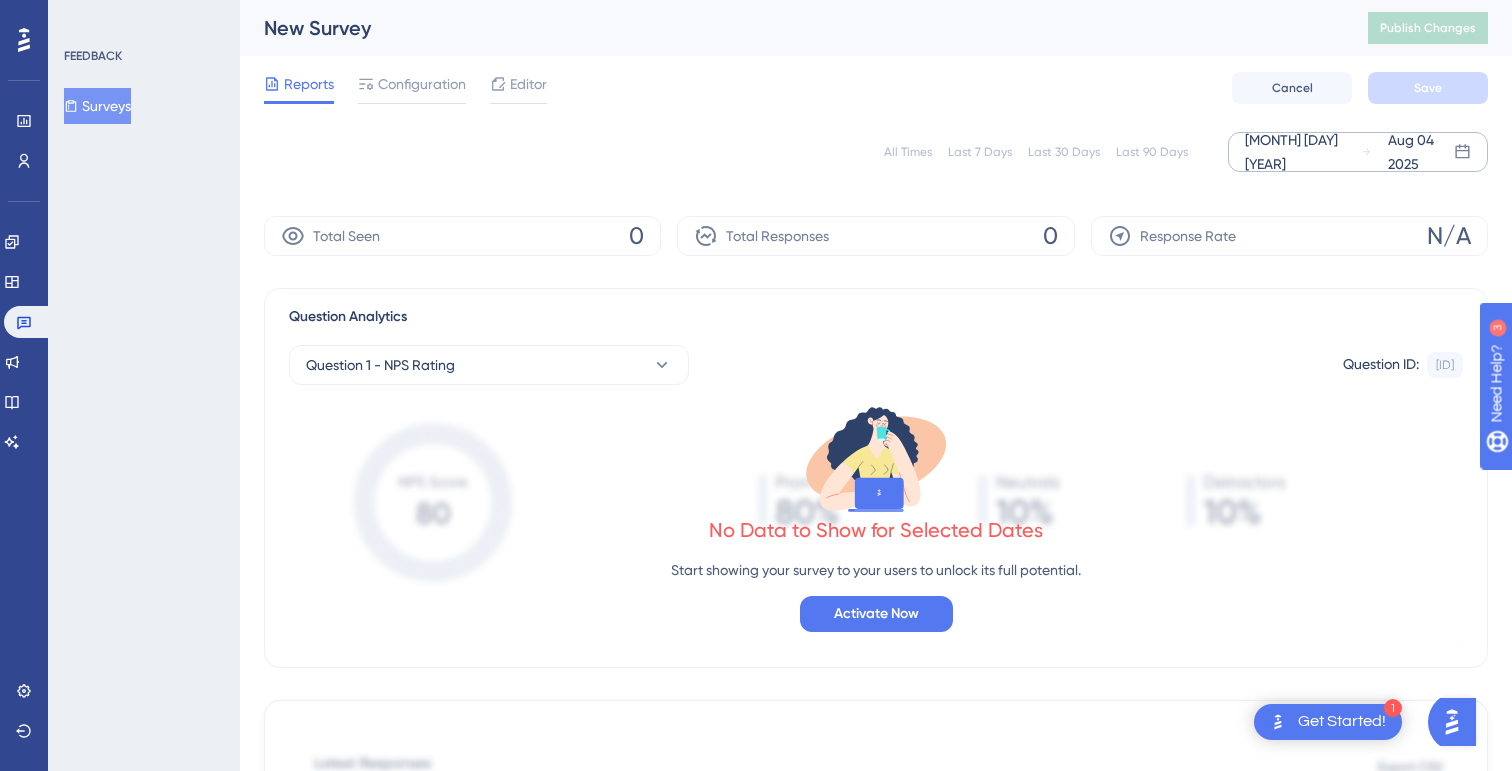 click 